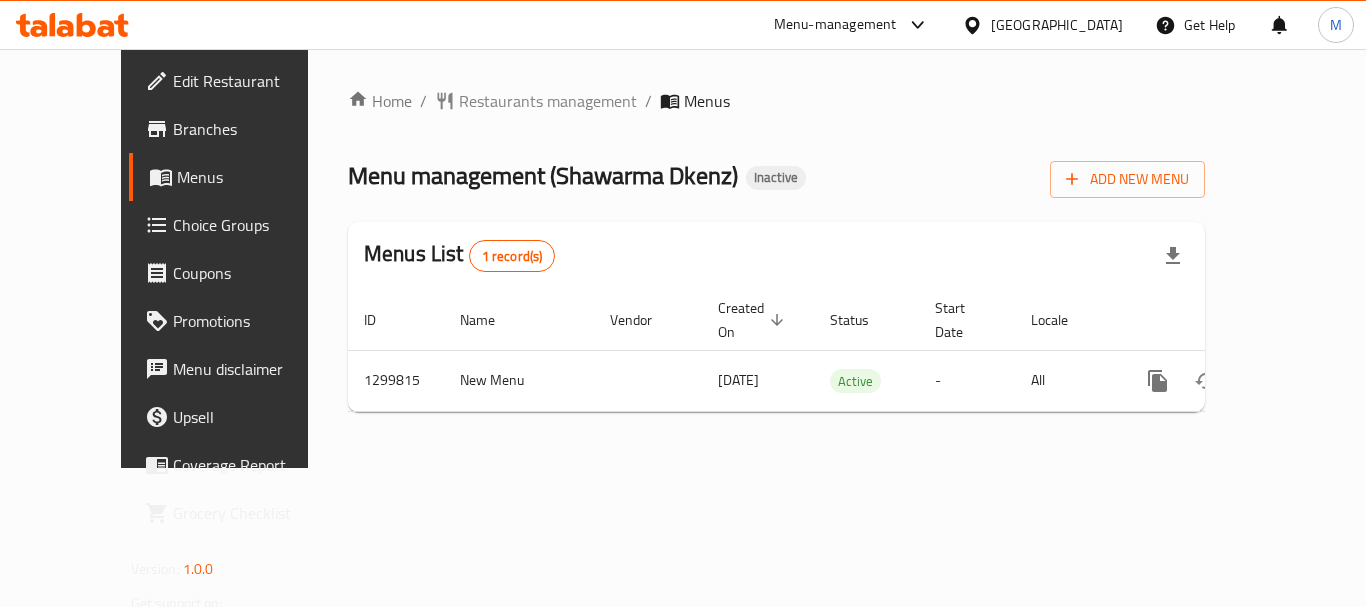 scroll, scrollTop: 0, scrollLeft: 0, axis: both 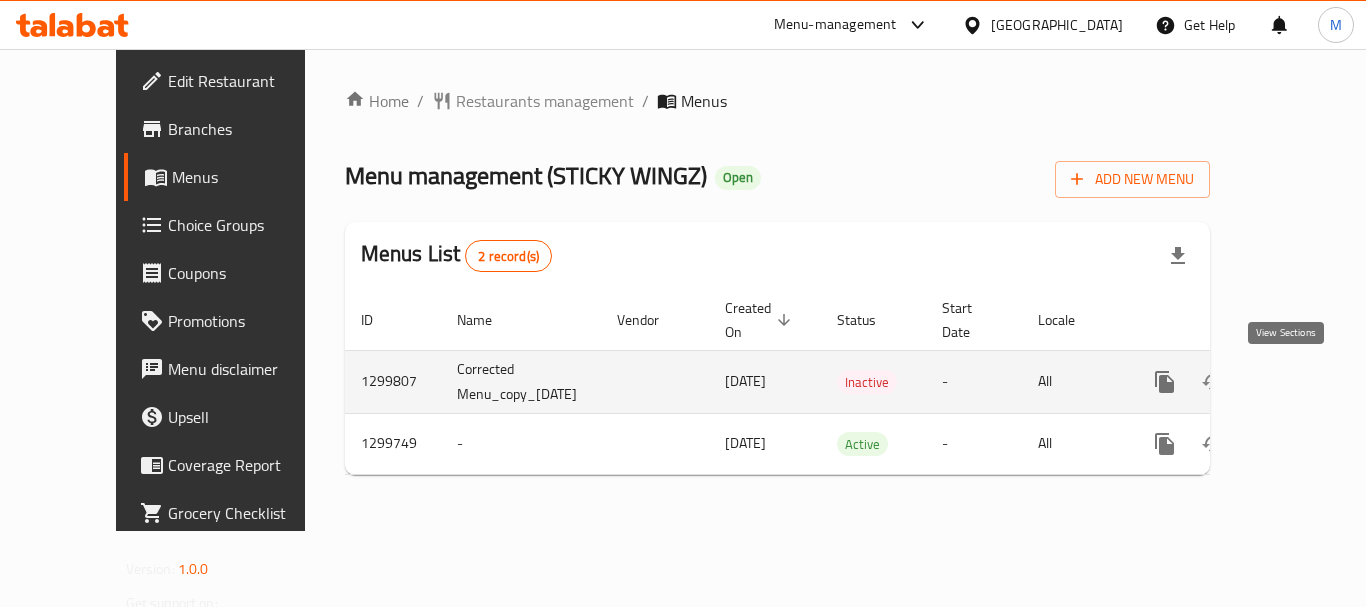 click 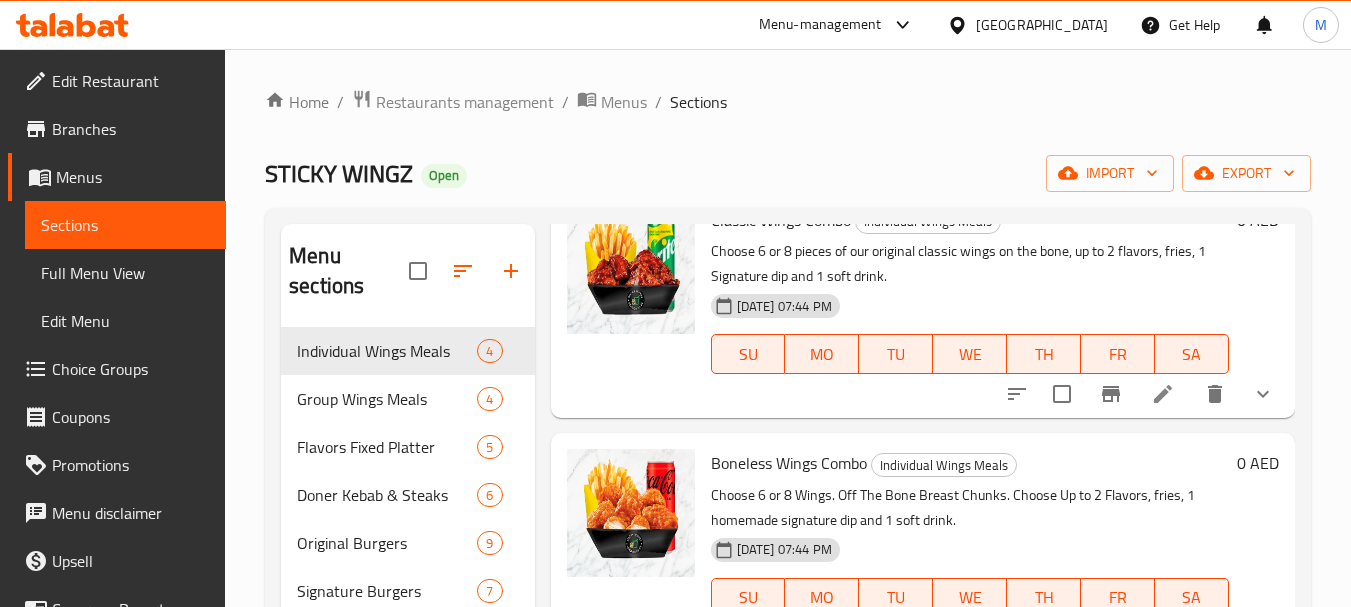 scroll, scrollTop: 129, scrollLeft: 0, axis: vertical 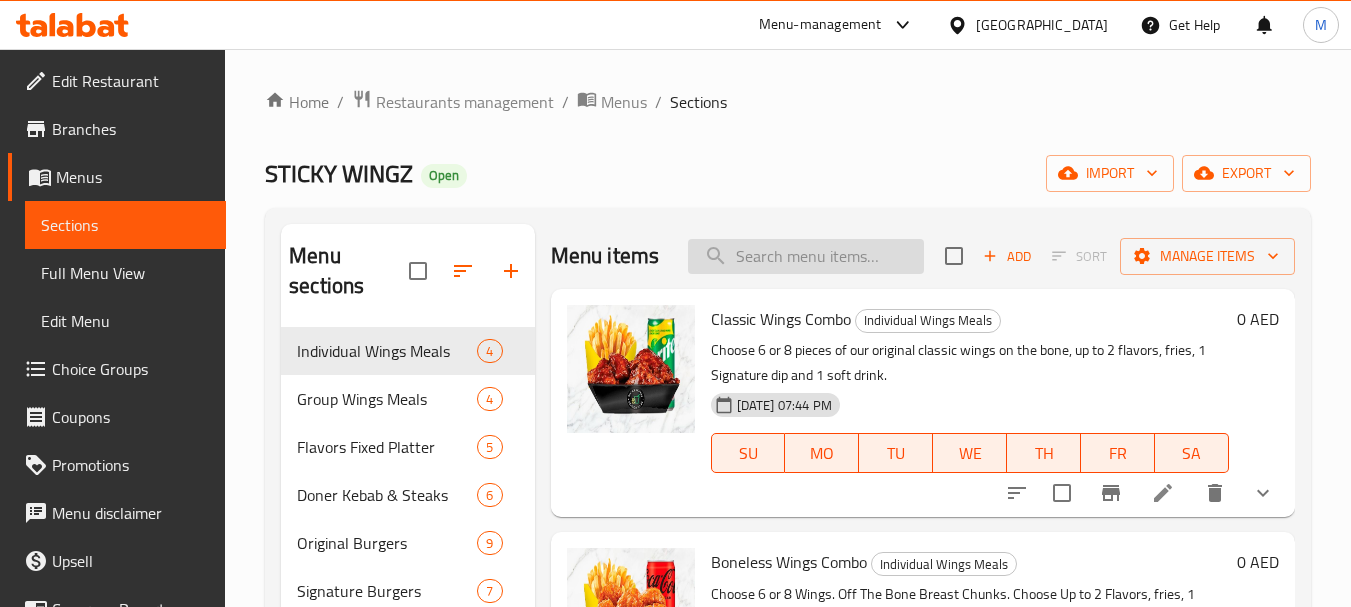 click at bounding box center [806, 256] 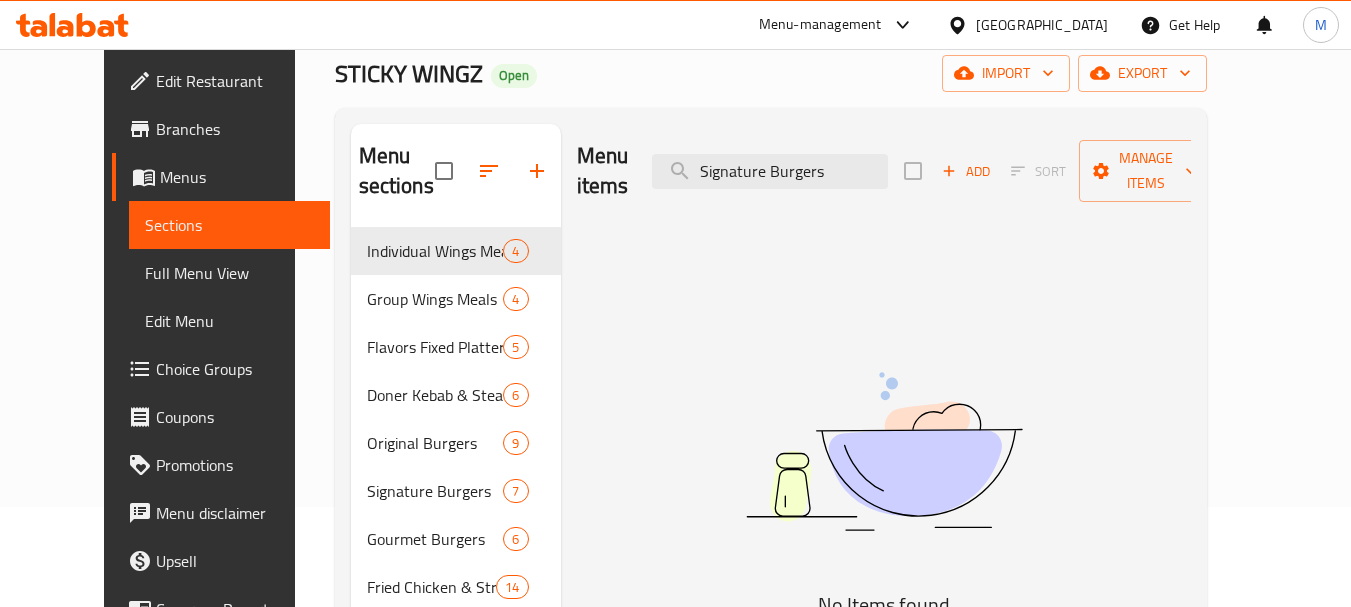 scroll, scrollTop: 200, scrollLeft: 0, axis: vertical 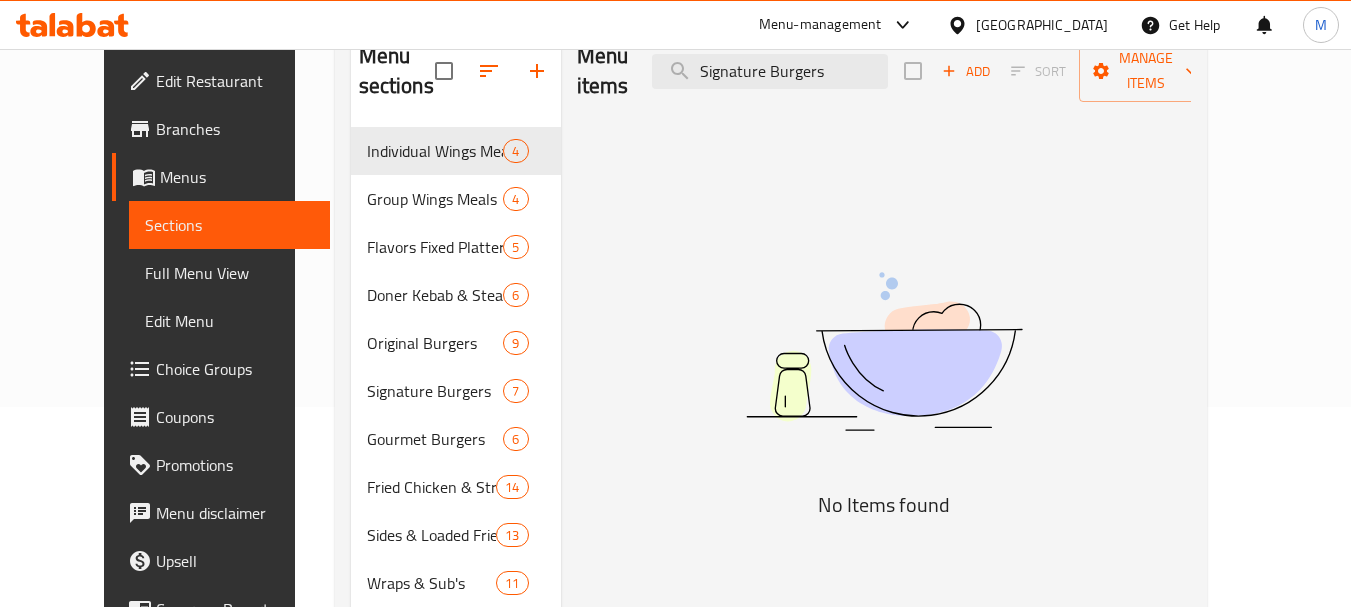 type on "Signature Burgers" 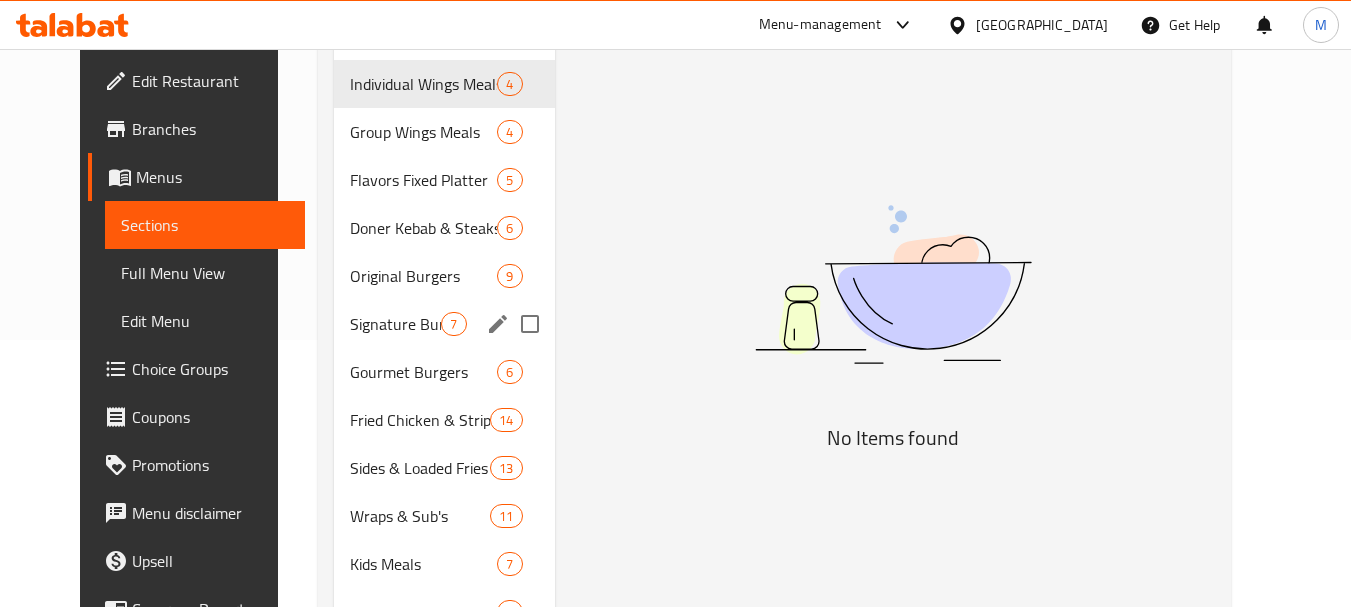scroll, scrollTop: 300, scrollLeft: 0, axis: vertical 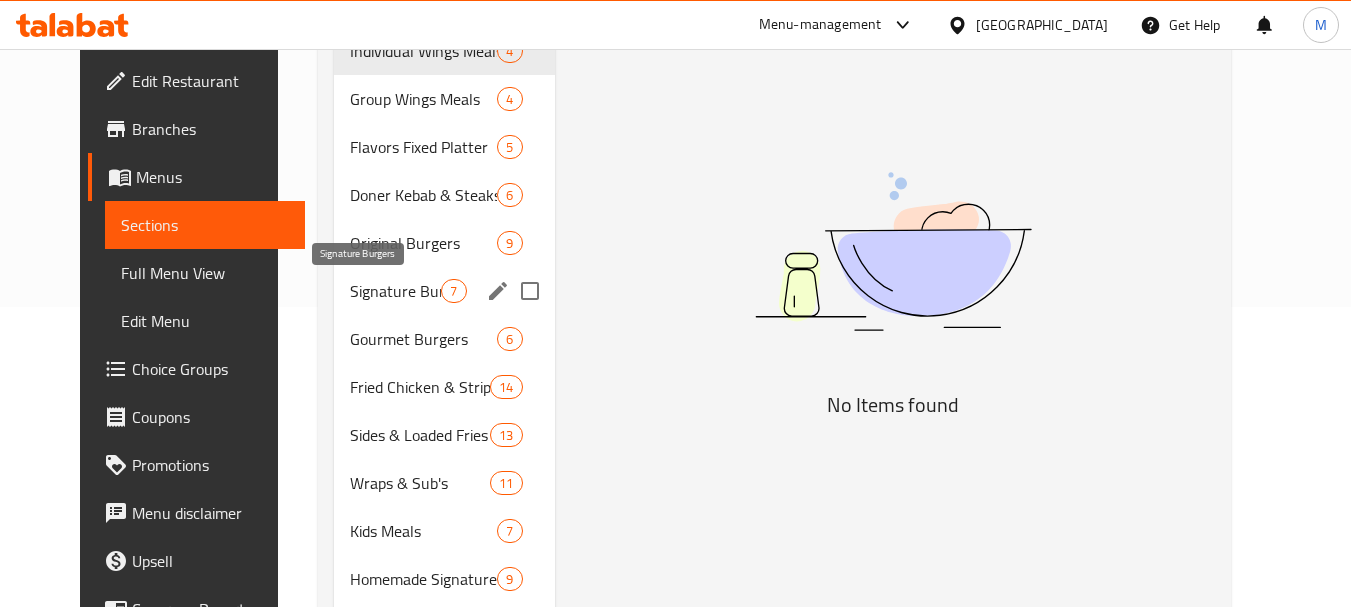 click on "Signature Burgers" at bounding box center (395, 291) 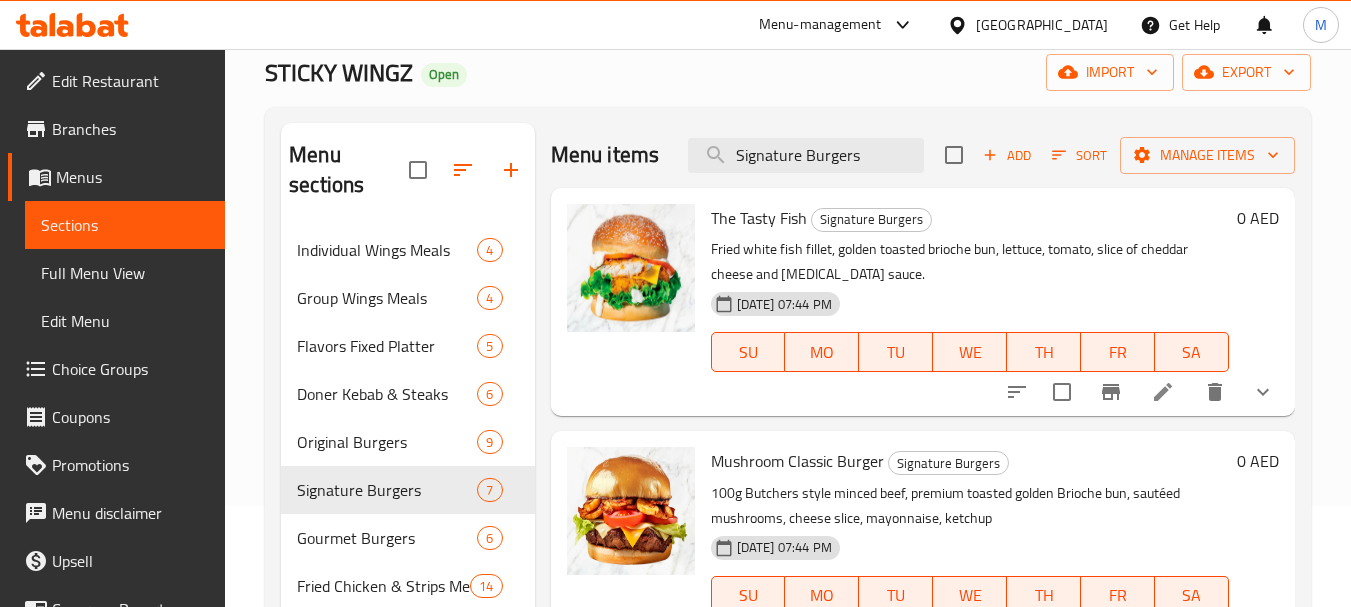 scroll, scrollTop: 100, scrollLeft: 0, axis: vertical 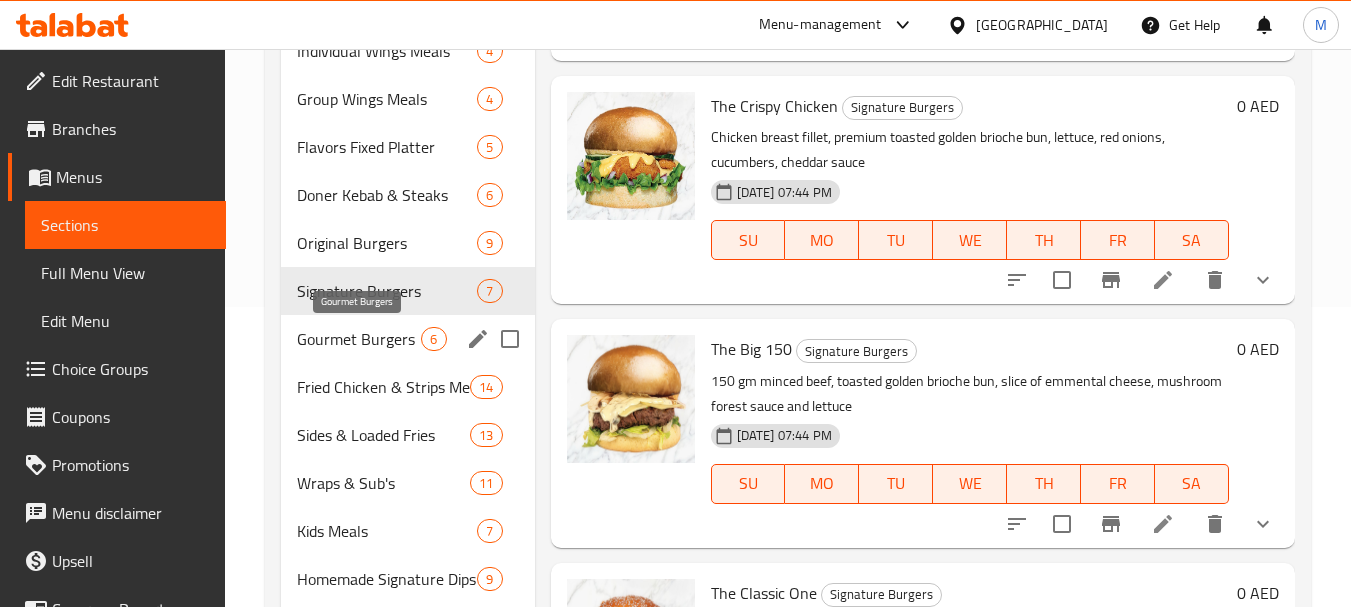 click on "Gourmet Burgers" at bounding box center [359, 339] 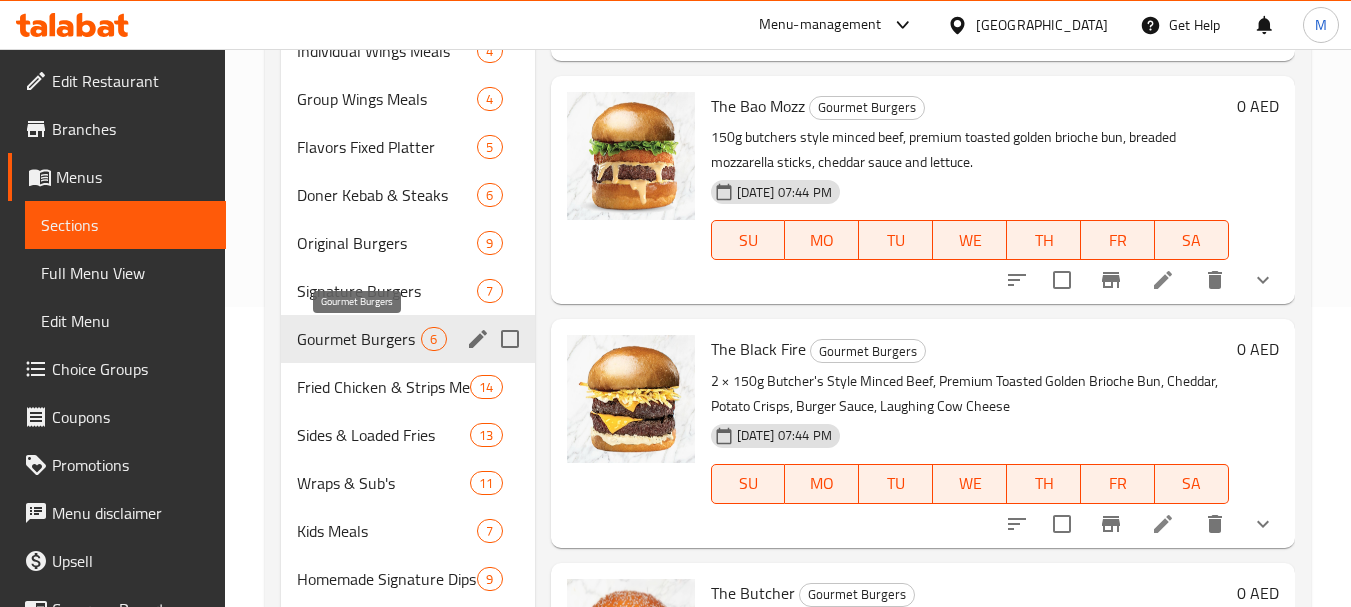 scroll, scrollTop: 400, scrollLeft: 0, axis: vertical 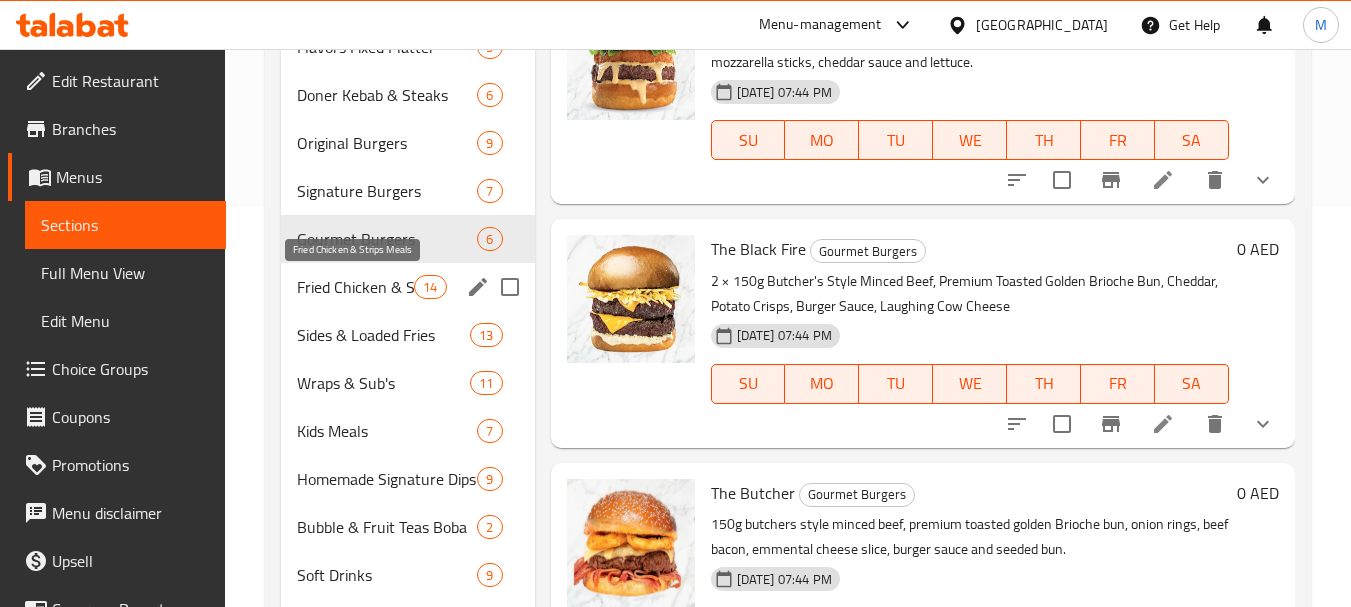 click on "Fried Chicken & Strips Meals" at bounding box center (355, 287) 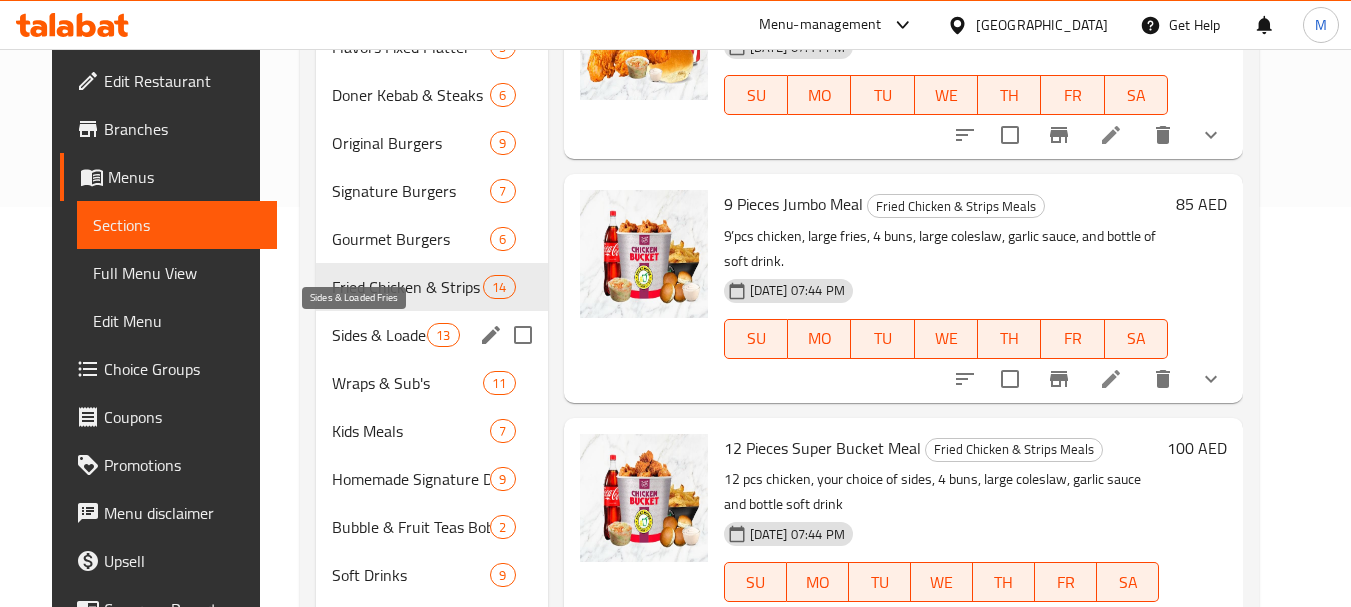 click on "Sides & Loaded Fries" at bounding box center [380, 335] 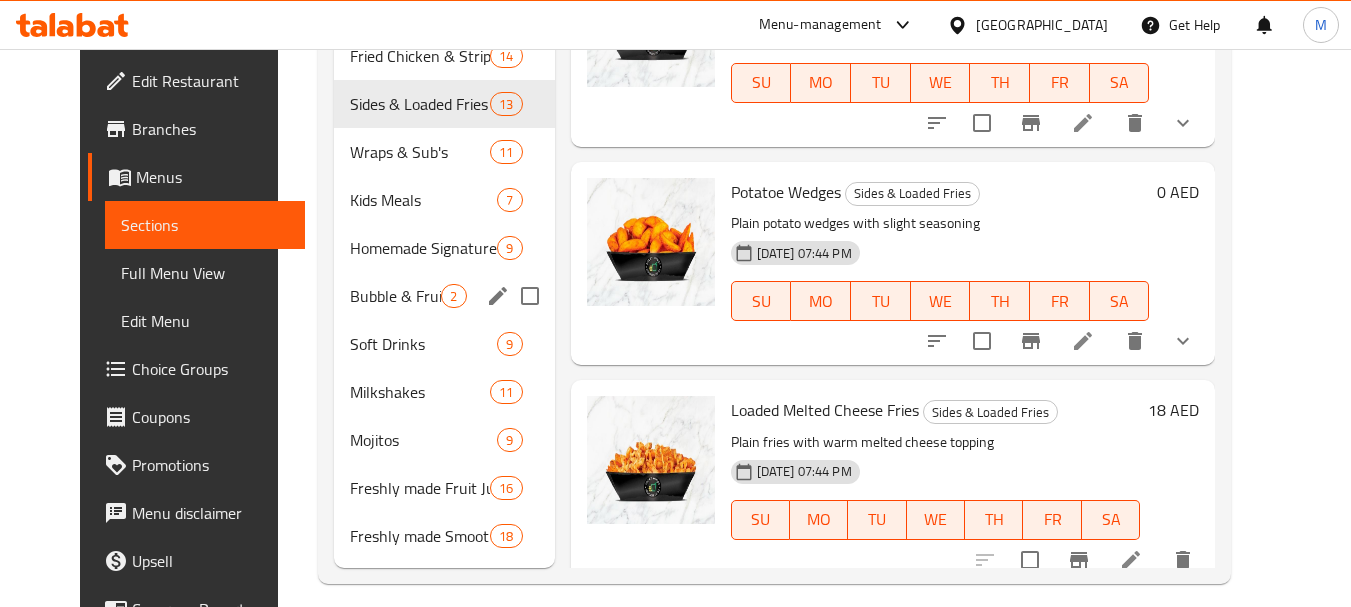 scroll, scrollTop: 648, scrollLeft: 0, axis: vertical 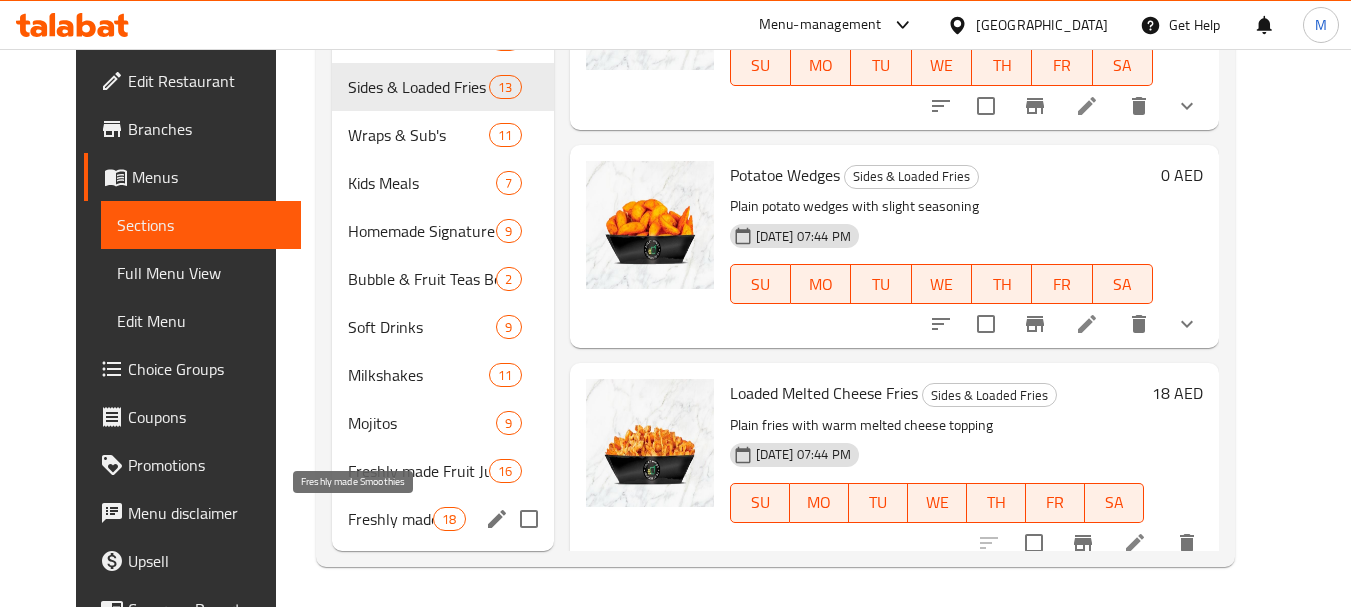 click on "Freshly made Smoothies" at bounding box center [390, 519] 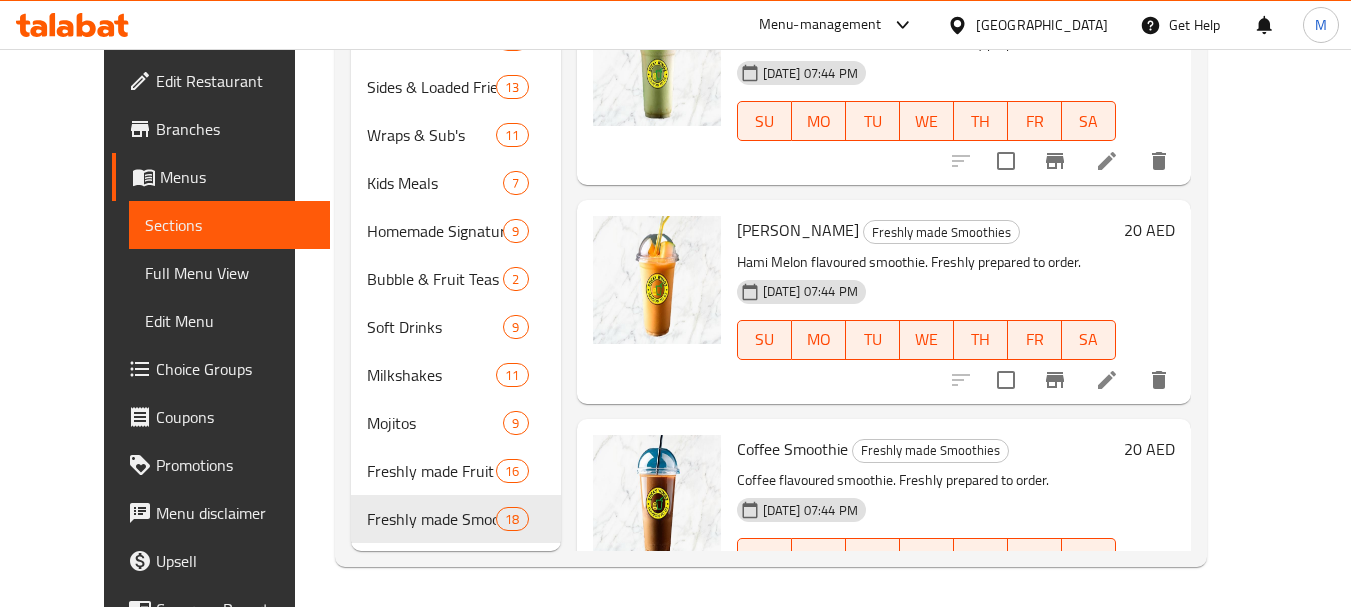 scroll, scrollTop: 1200, scrollLeft: 0, axis: vertical 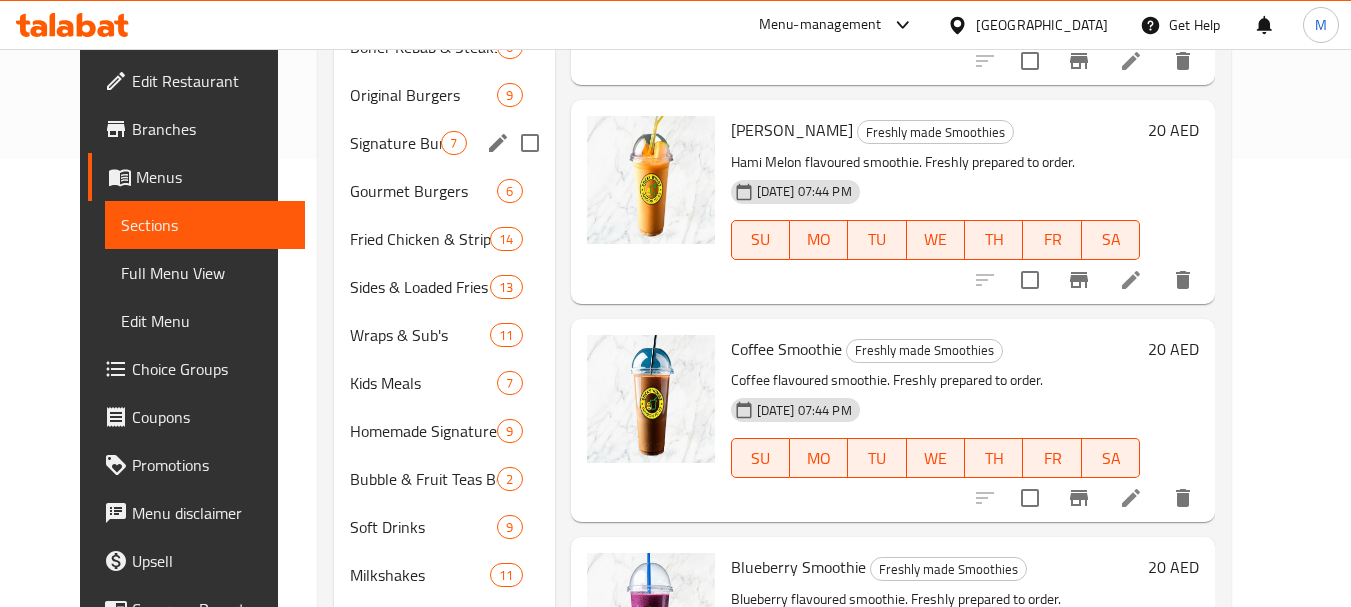 click on "Signature Burgers" at bounding box center [395, 143] 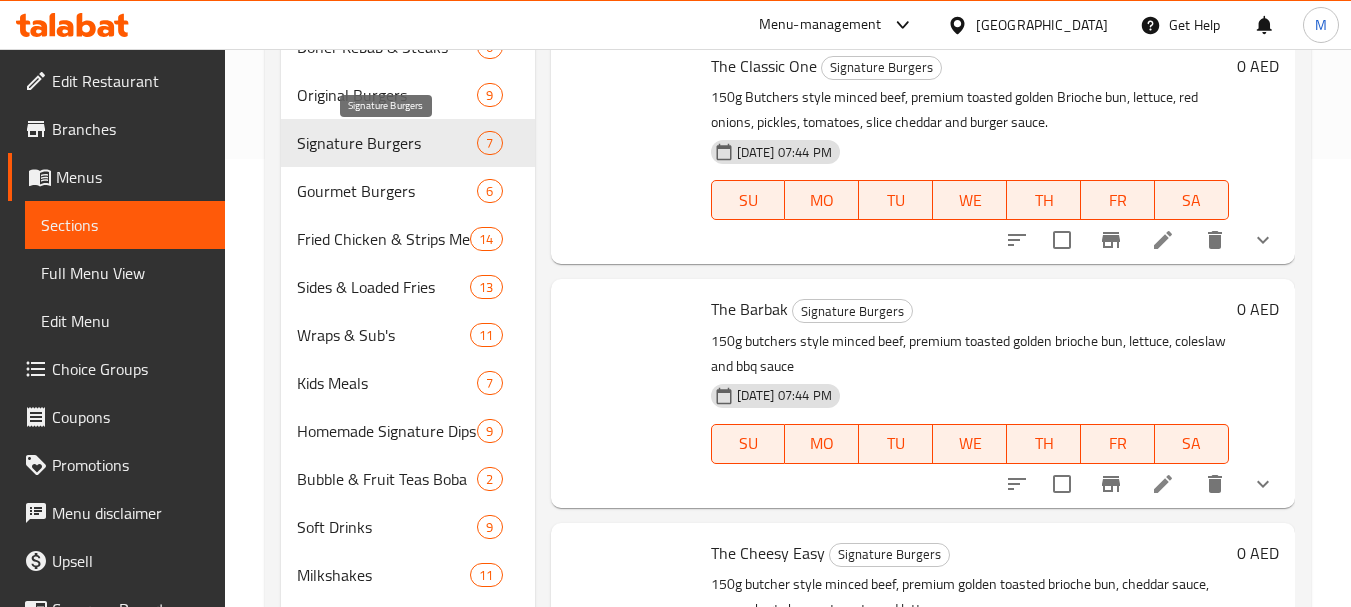 scroll, scrollTop: 809, scrollLeft: 0, axis: vertical 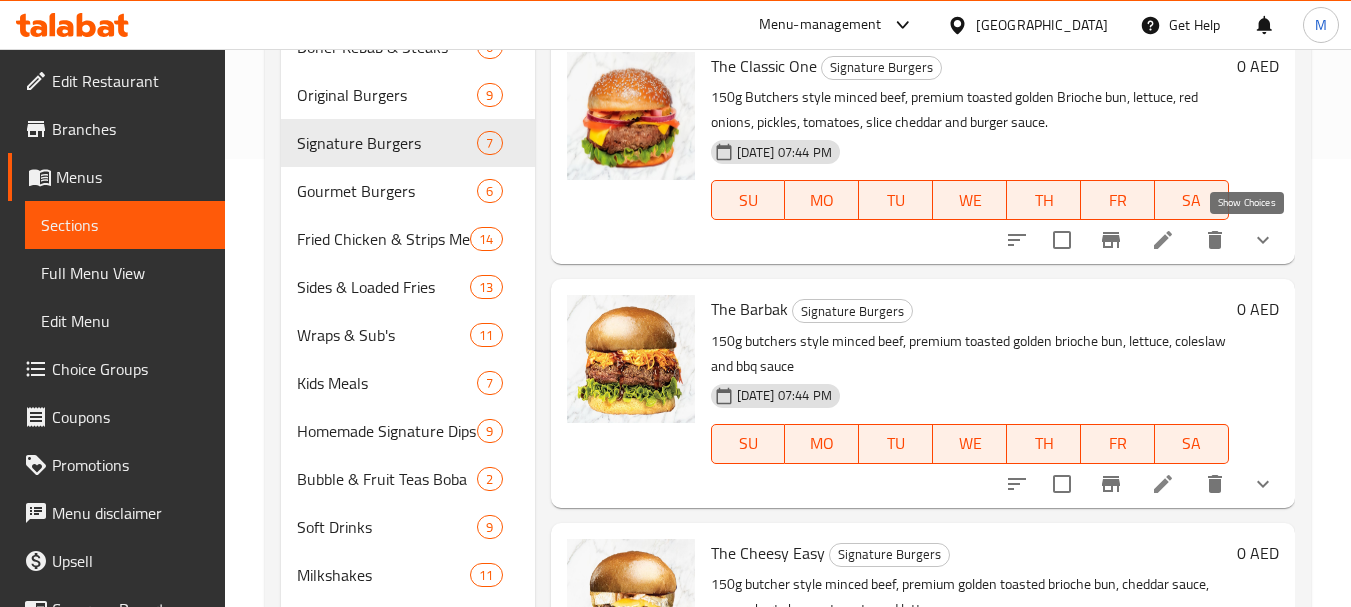 click 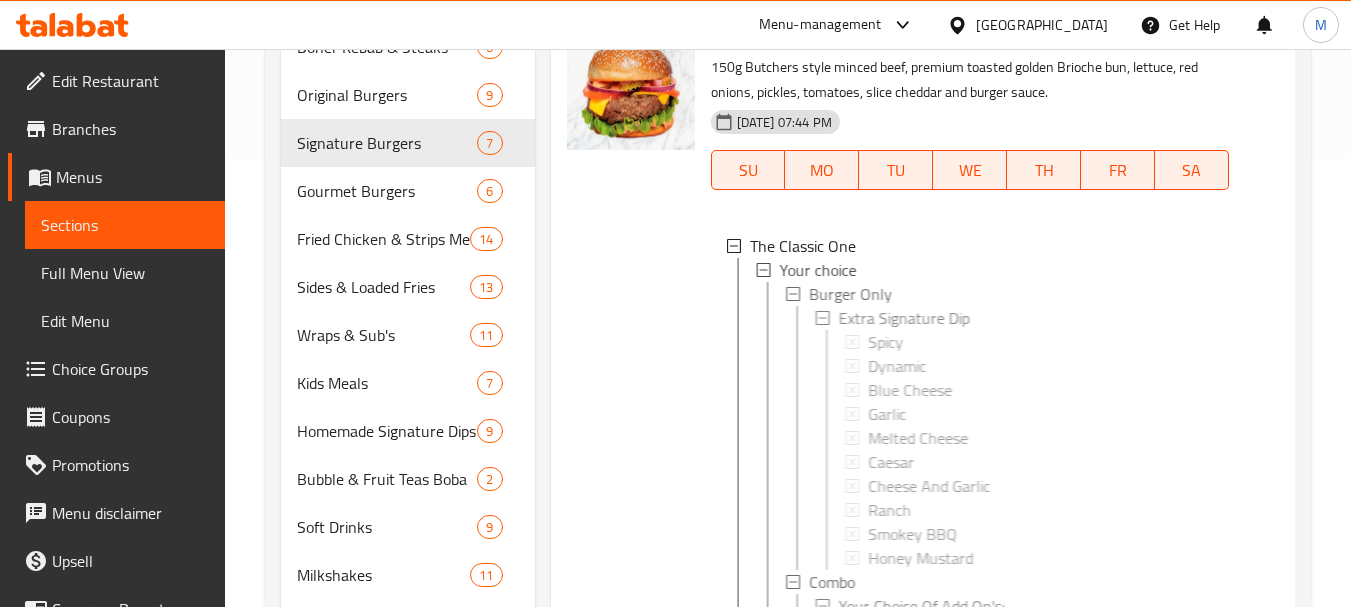 scroll, scrollTop: 1009, scrollLeft: 0, axis: vertical 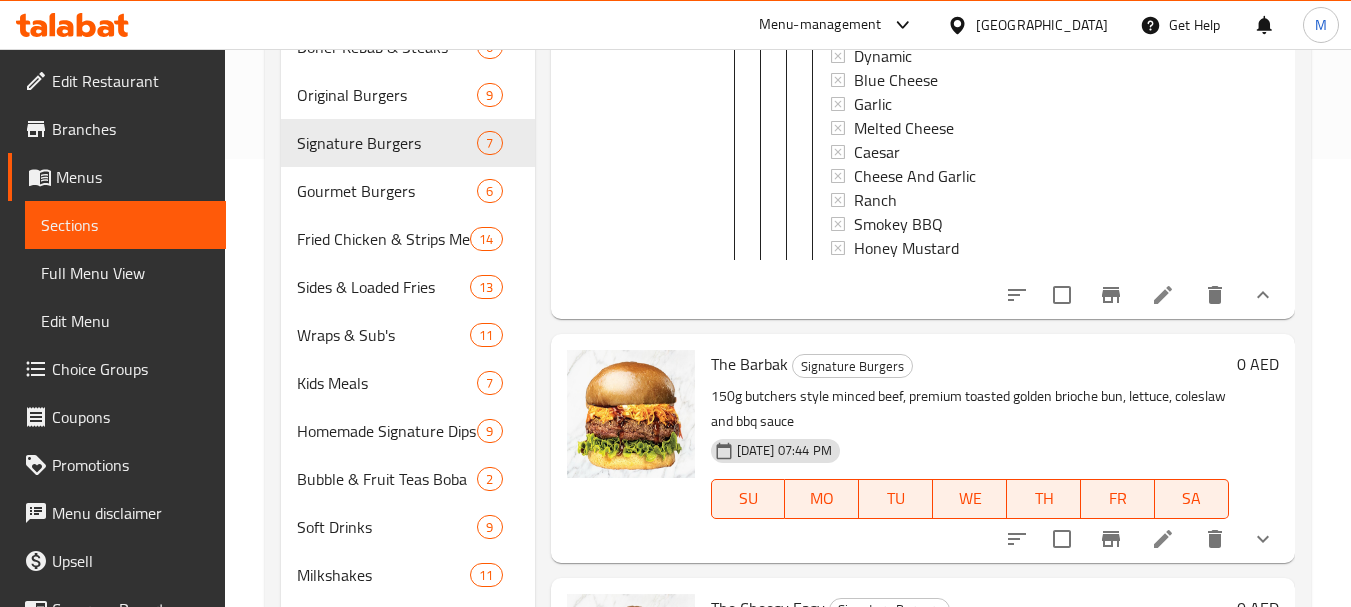 click 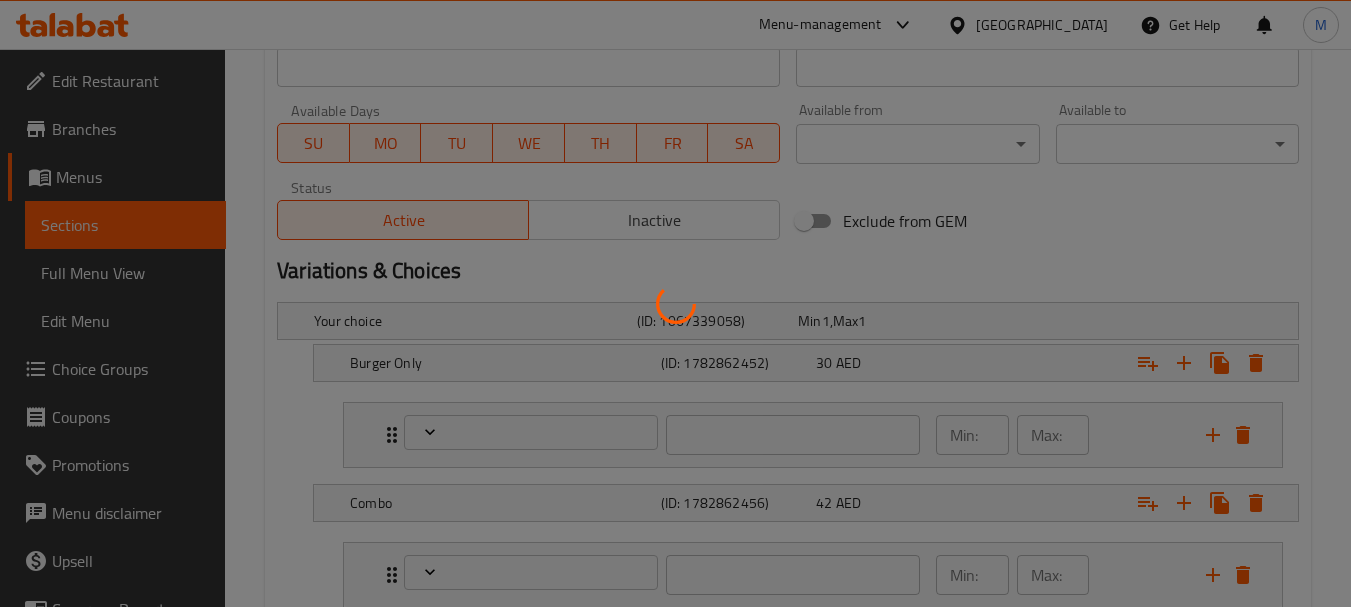 scroll, scrollTop: 1194, scrollLeft: 0, axis: vertical 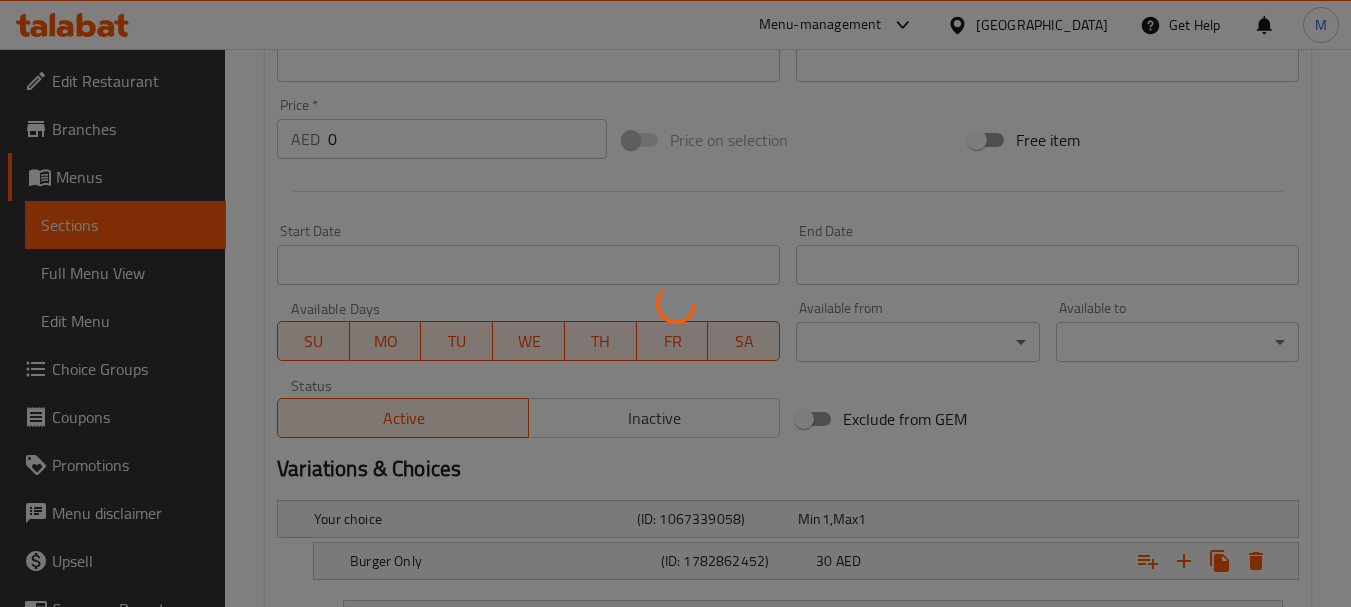 type on "صلصة مميزة إضافية" 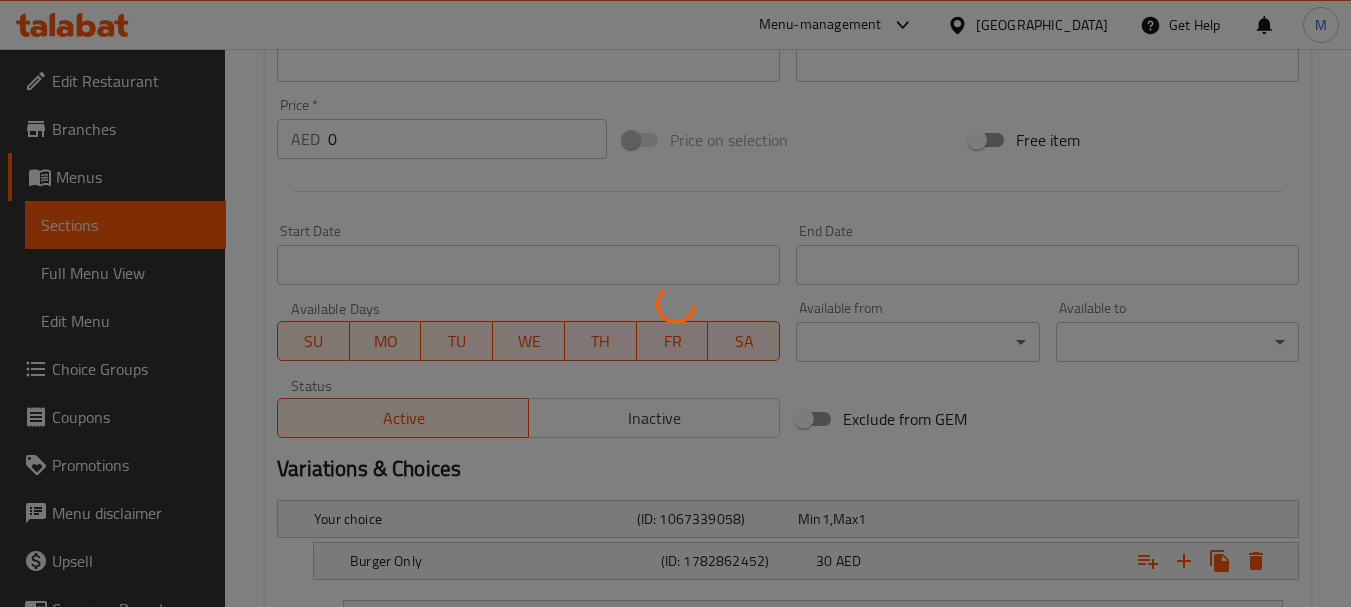 type on "0" 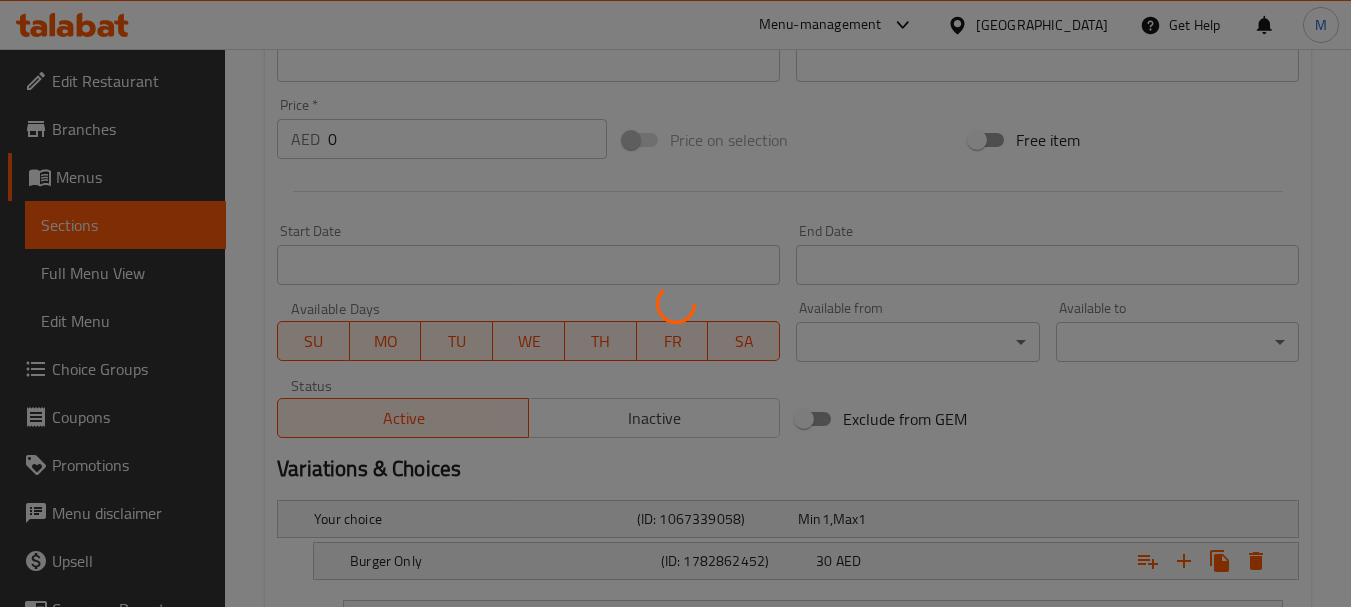 type on "0" 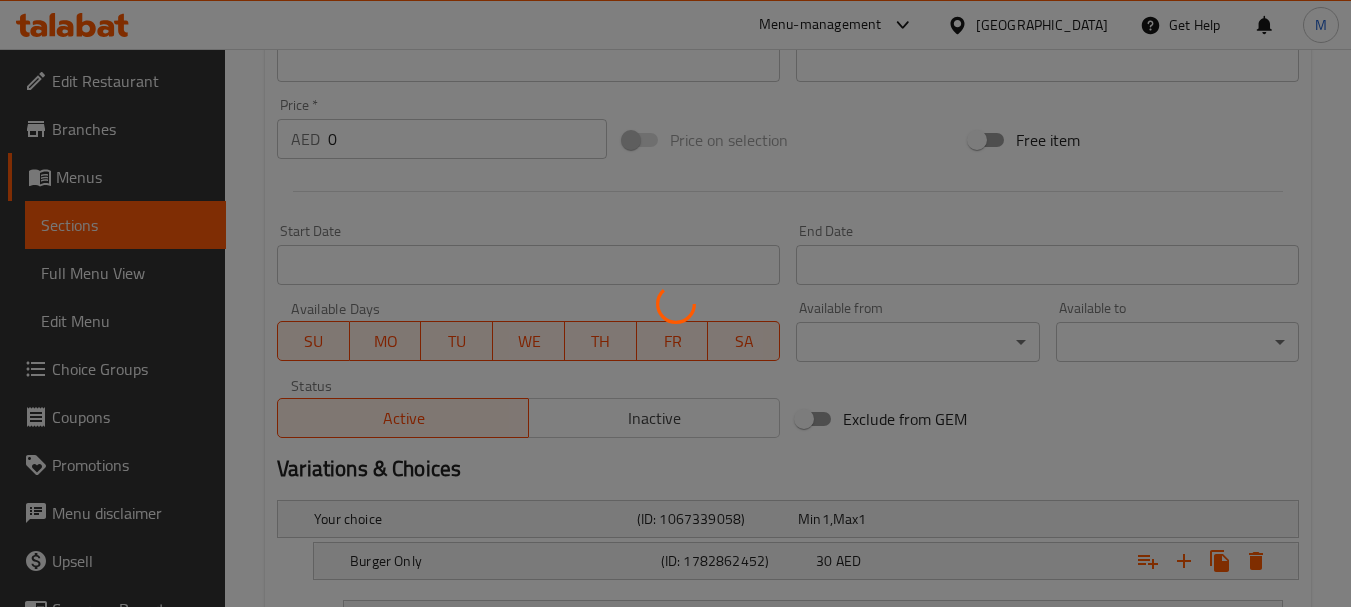 type on "8" 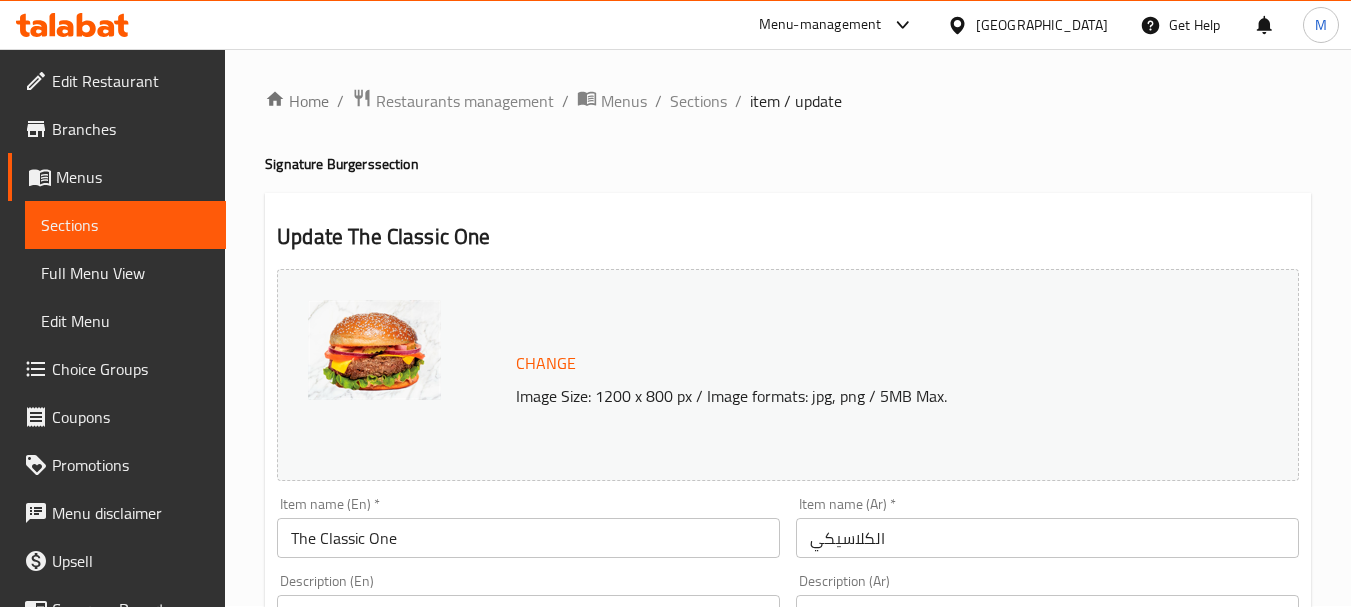 scroll, scrollTop: 0, scrollLeft: 0, axis: both 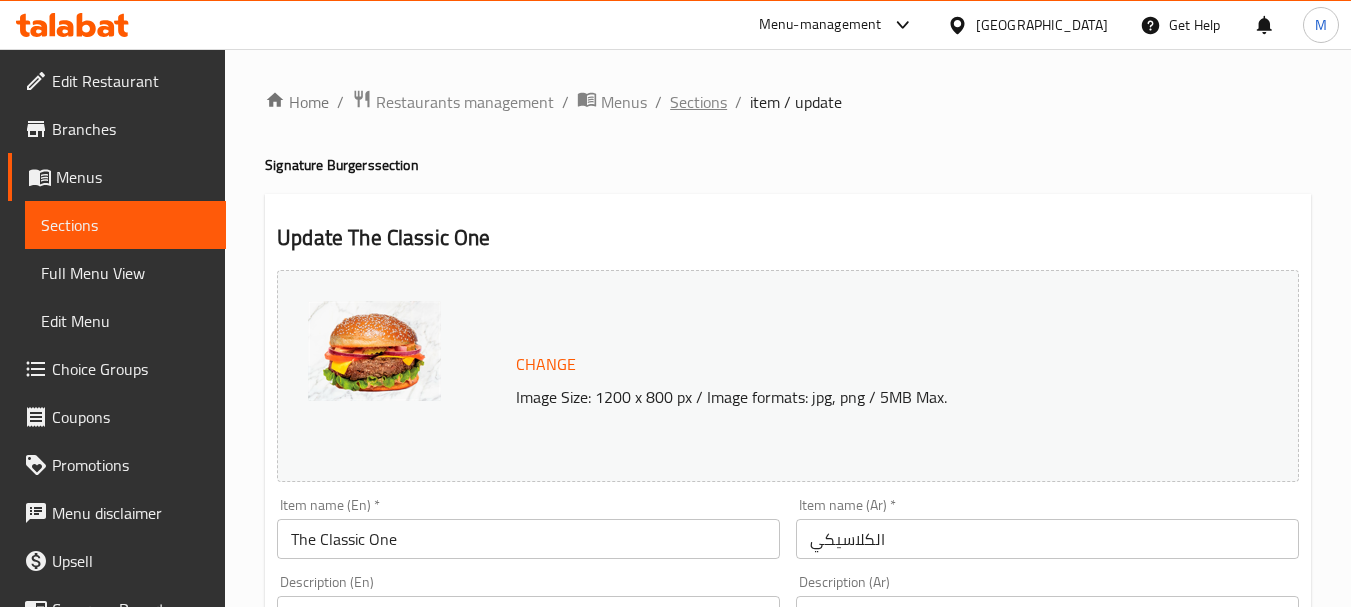 click on "Sections" at bounding box center [698, 102] 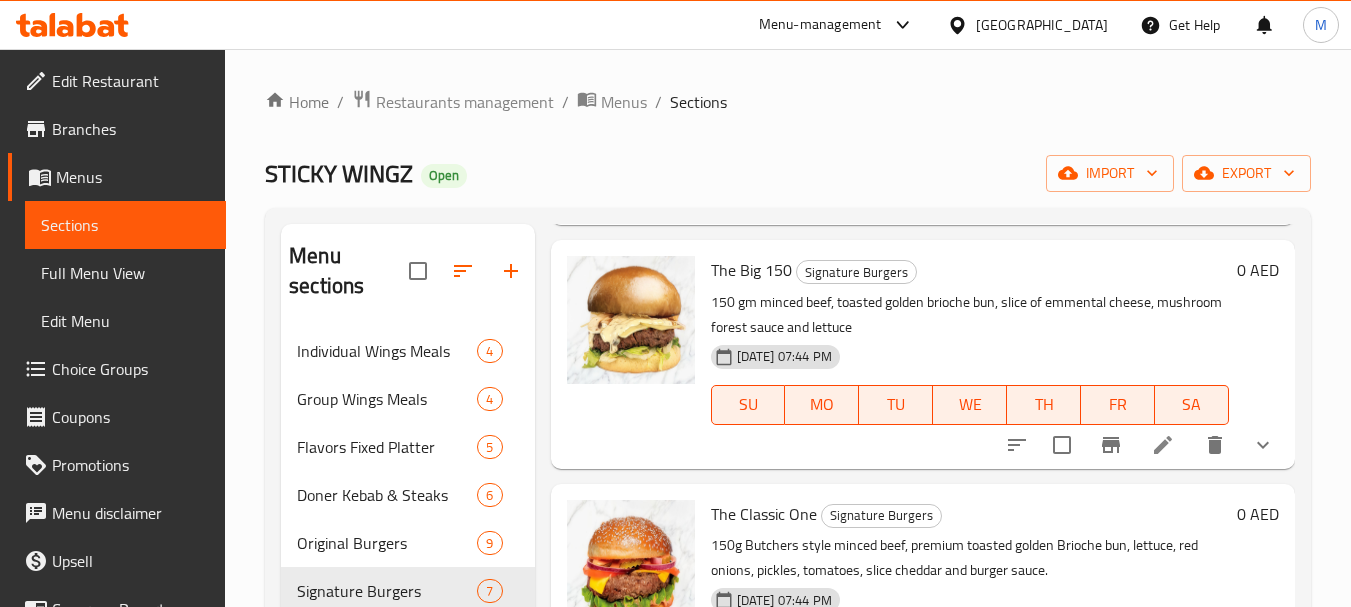 scroll, scrollTop: 809, scrollLeft: 0, axis: vertical 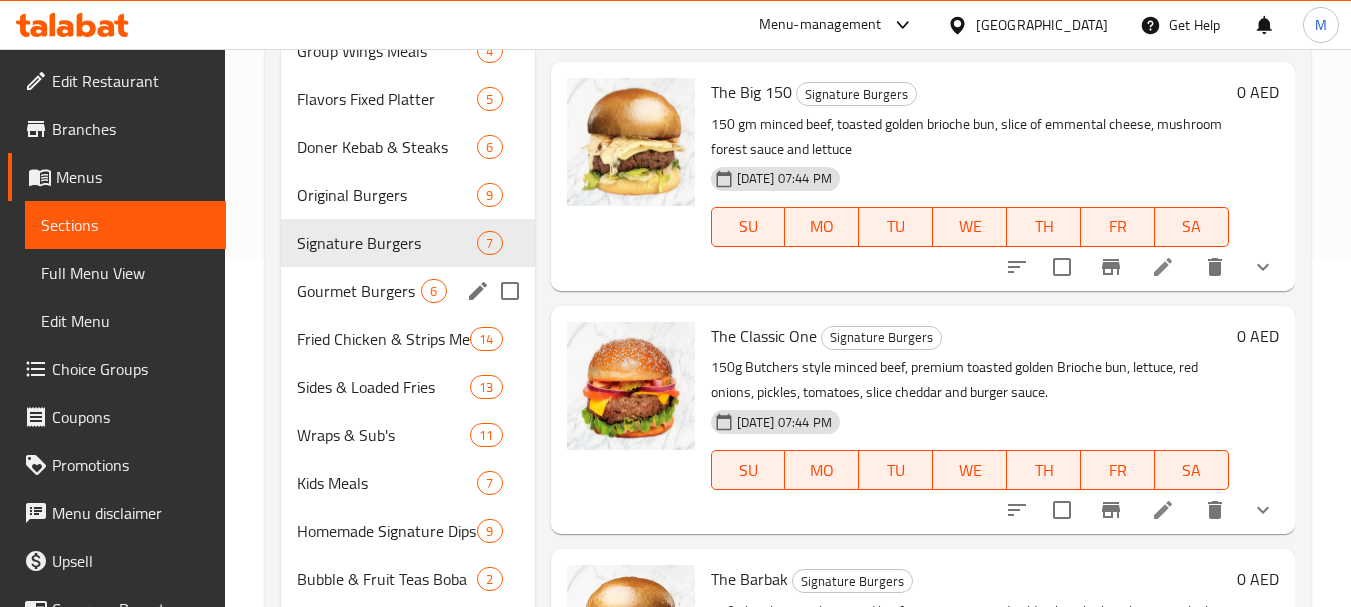 click on "Gourmet Burgers" at bounding box center [359, 291] 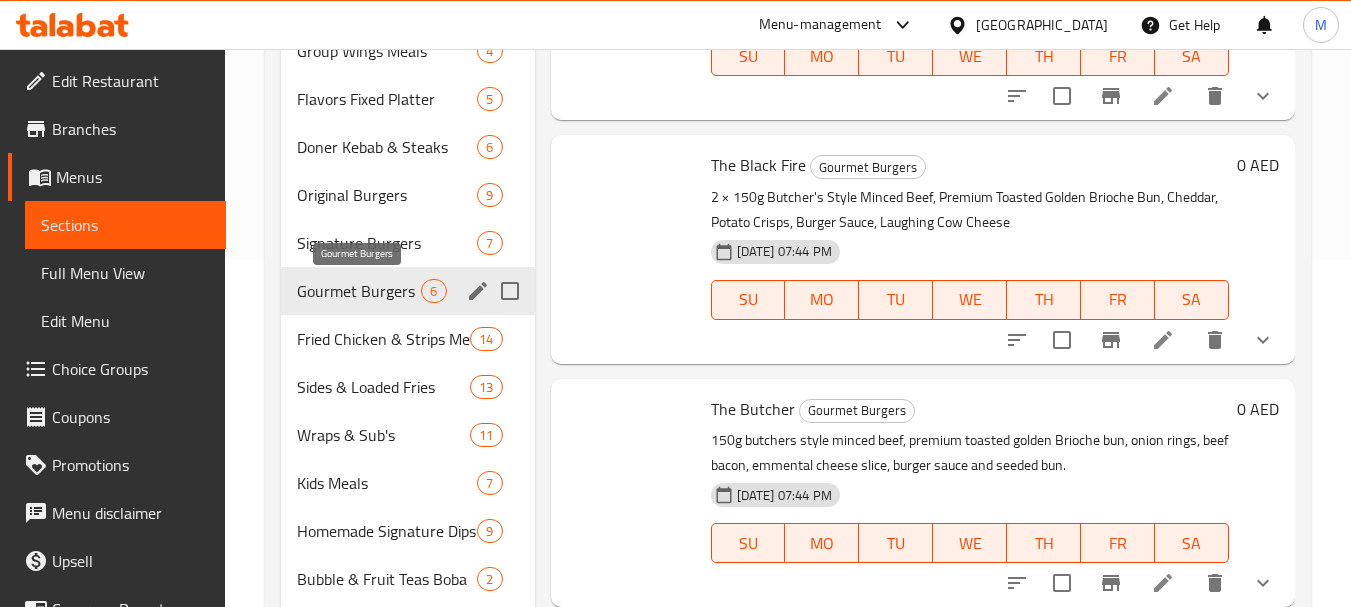 scroll, scrollTop: 566, scrollLeft: 0, axis: vertical 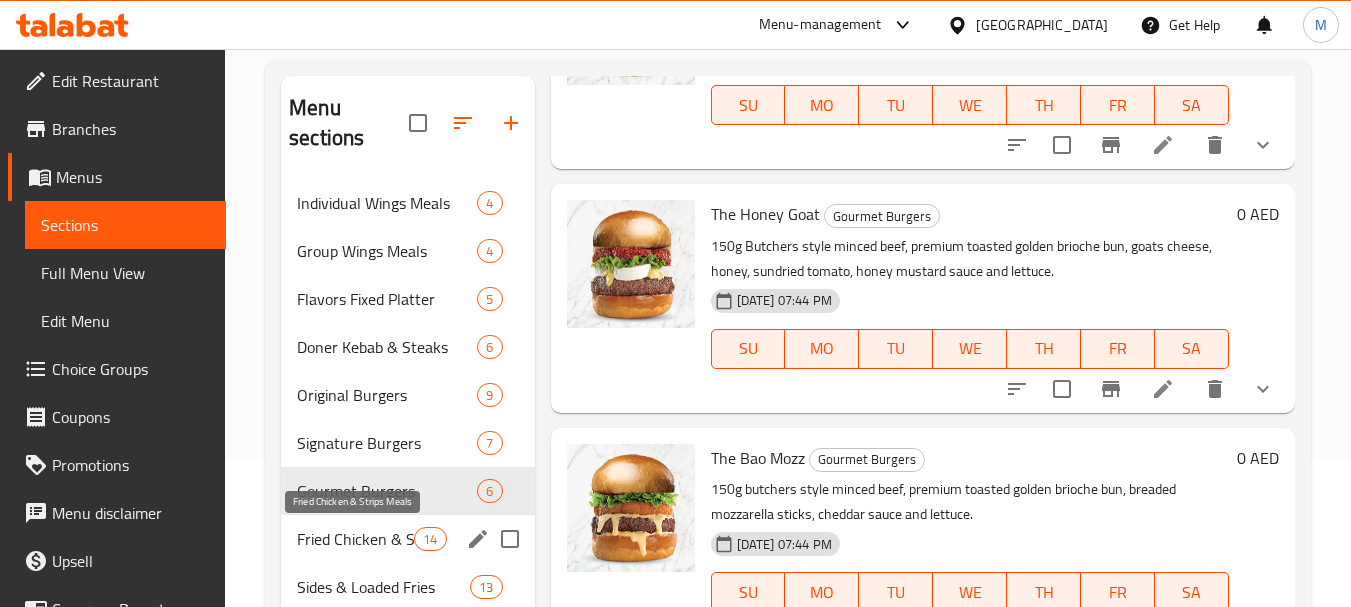 click on "Fried Chicken & Strips Meals" at bounding box center [355, 539] 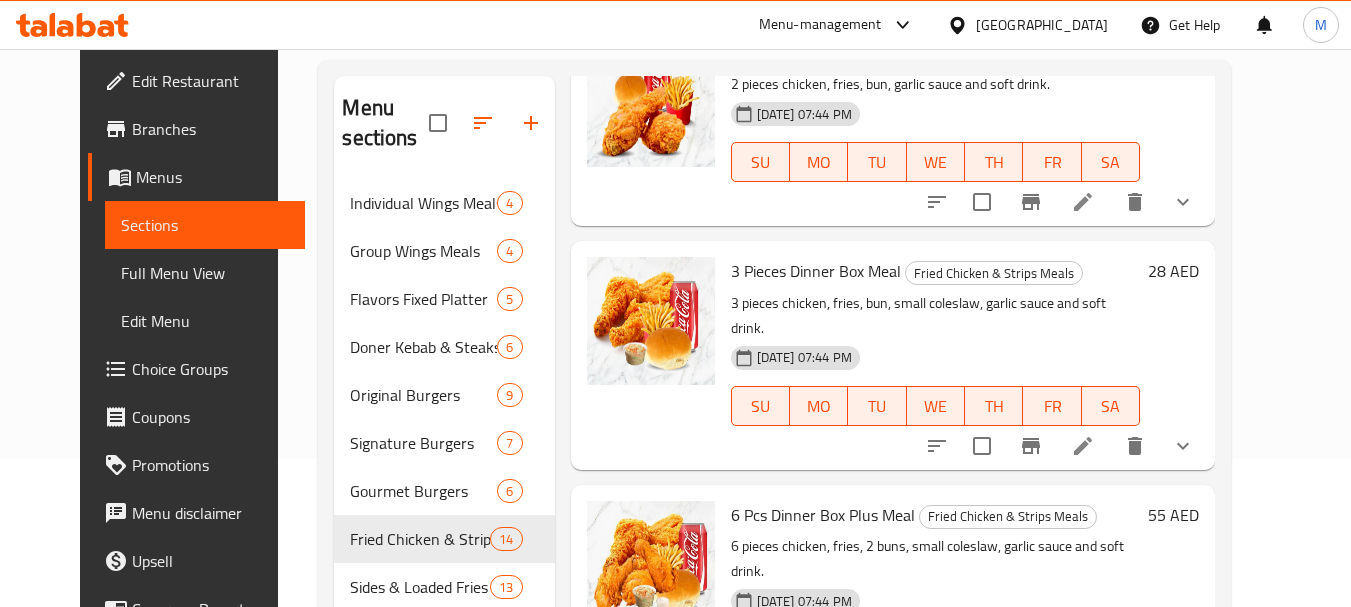 scroll, scrollTop: 0, scrollLeft: 0, axis: both 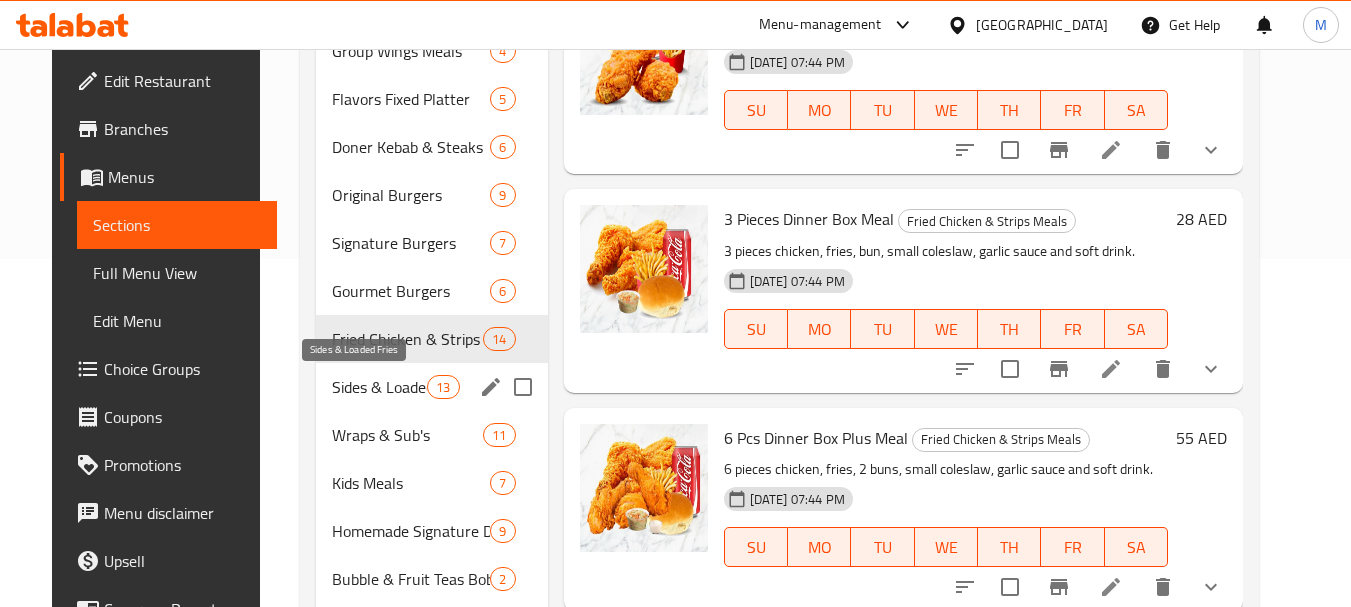 click on "Sides & Loaded Fries" at bounding box center (380, 387) 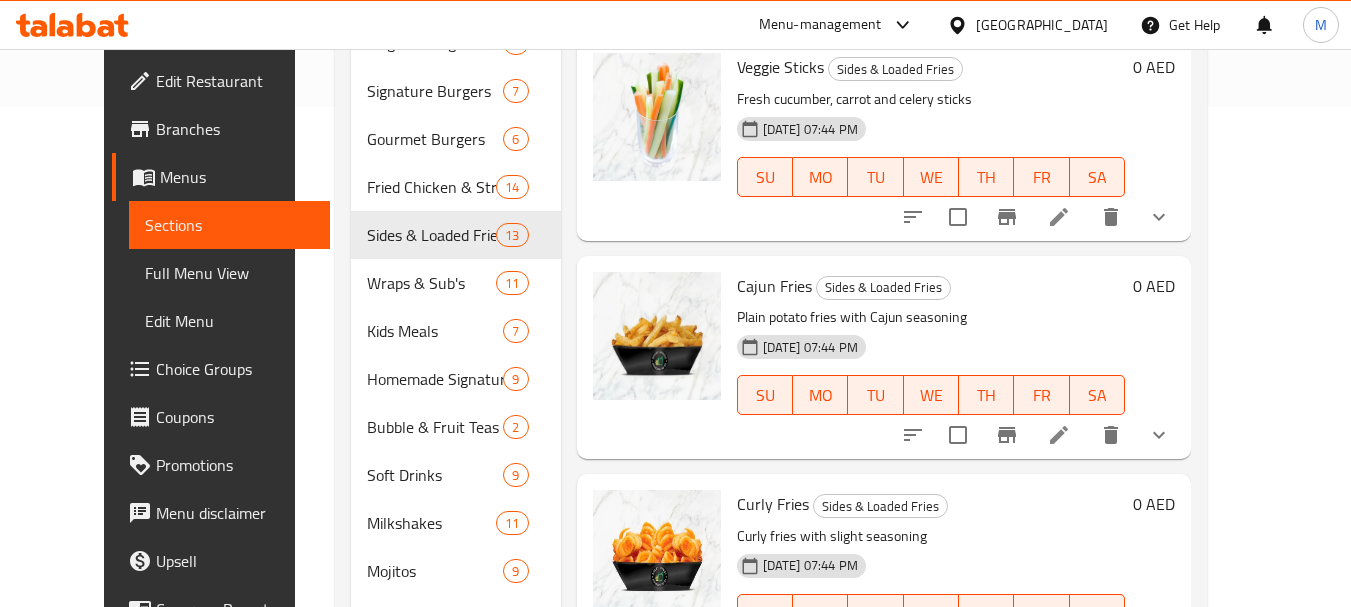 scroll, scrollTop: 600, scrollLeft: 0, axis: vertical 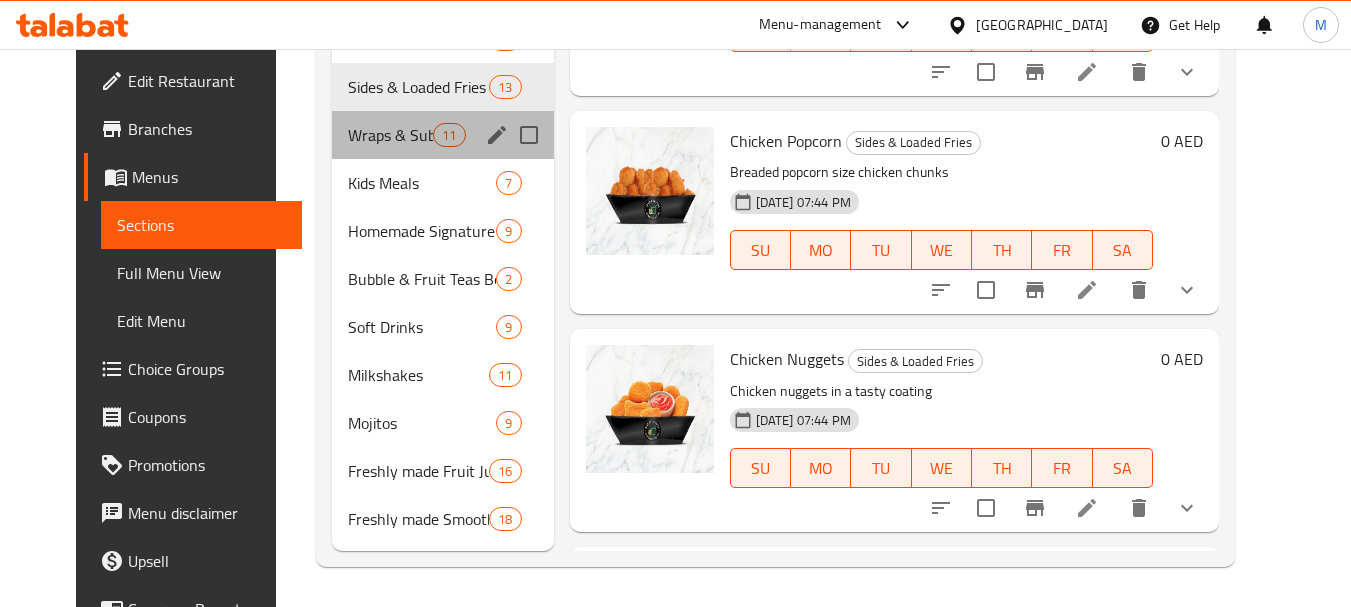 click on "Wraps & Sub's 11" at bounding box center [443, 135] 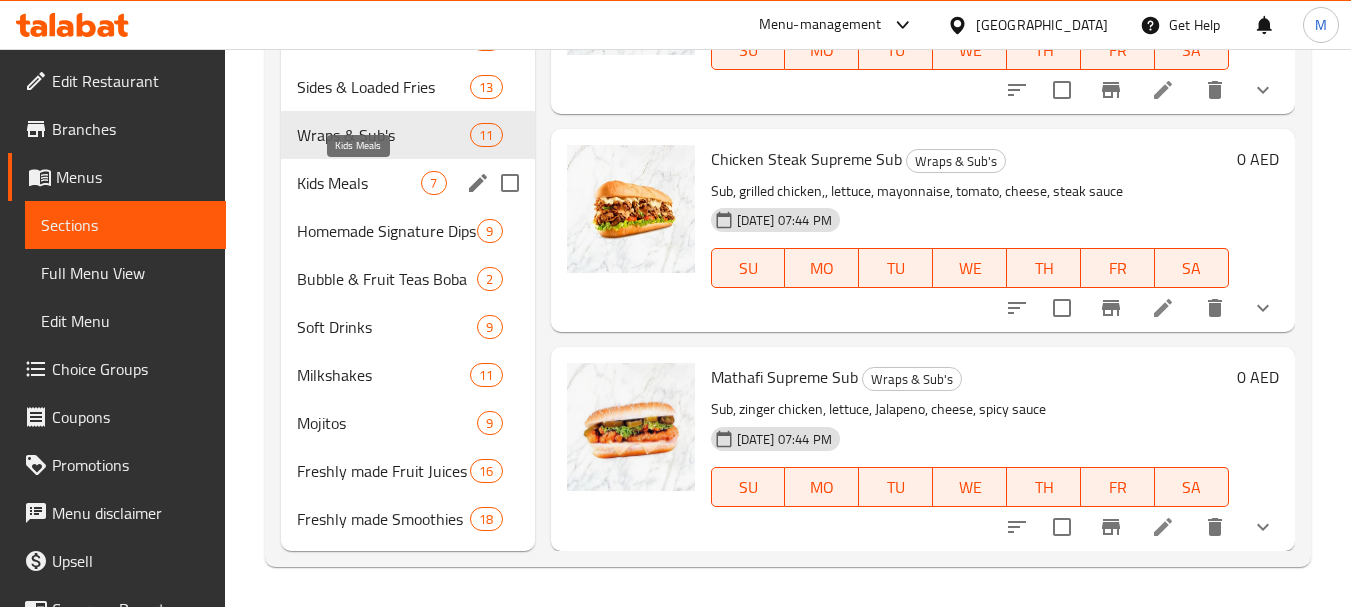 click on "Kids Meals" at bounding box center [359, 183] 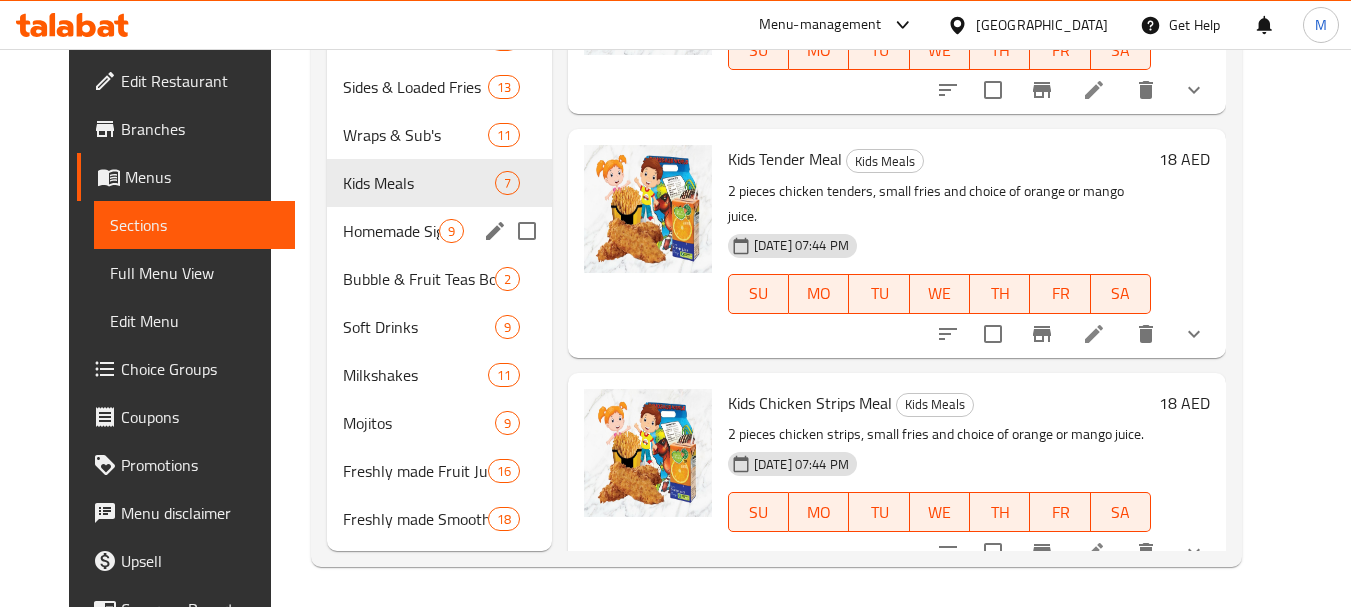 click on "Homemade Signature Dips" at bounding box center (391, 231) 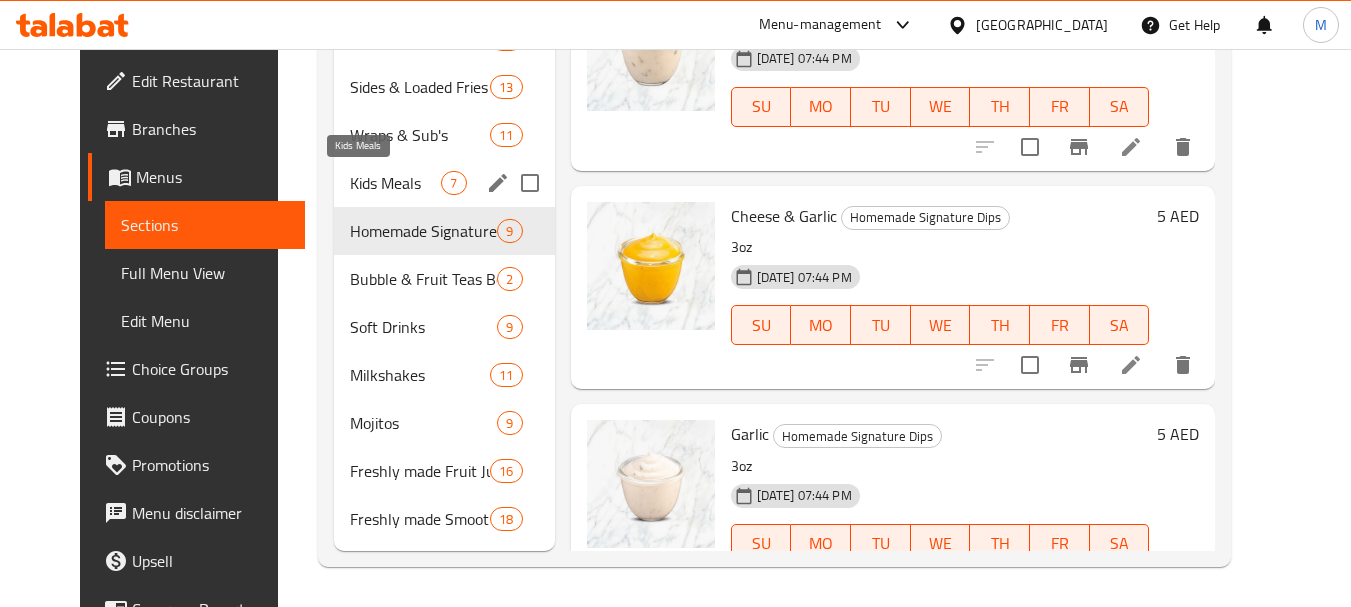 click on "Kids Meals" at bounding box center [395, 183] 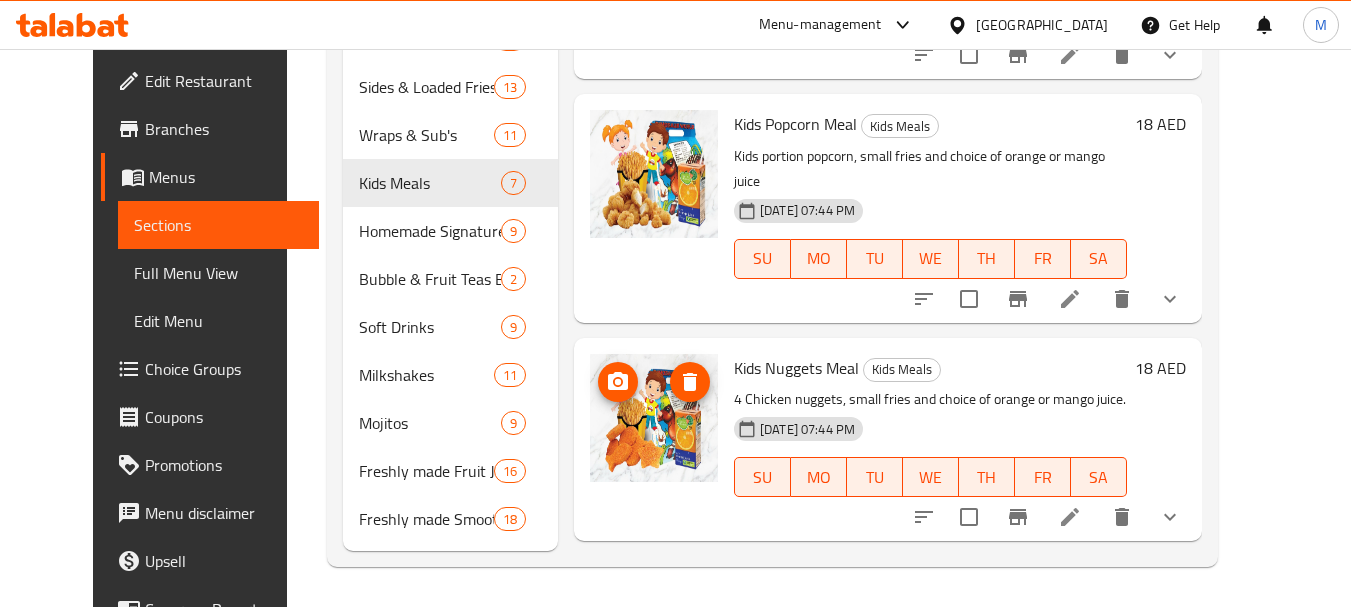scroll, scrollTop: 159, scrollLeft: 0, axis: vertical 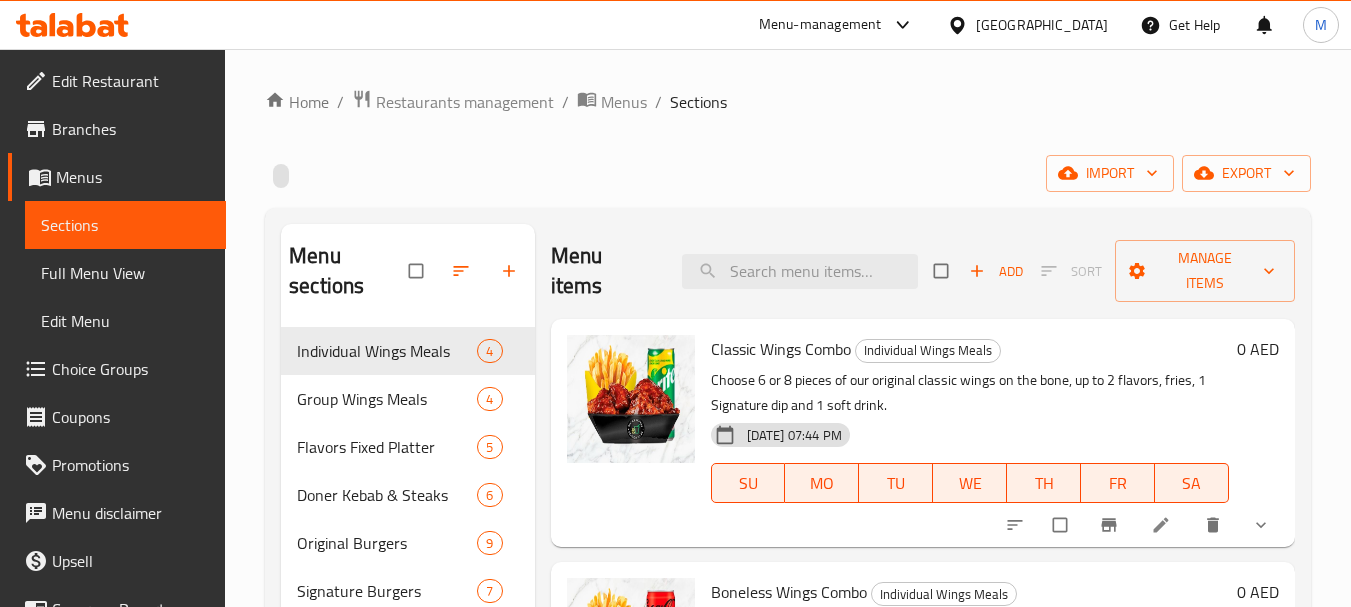 click 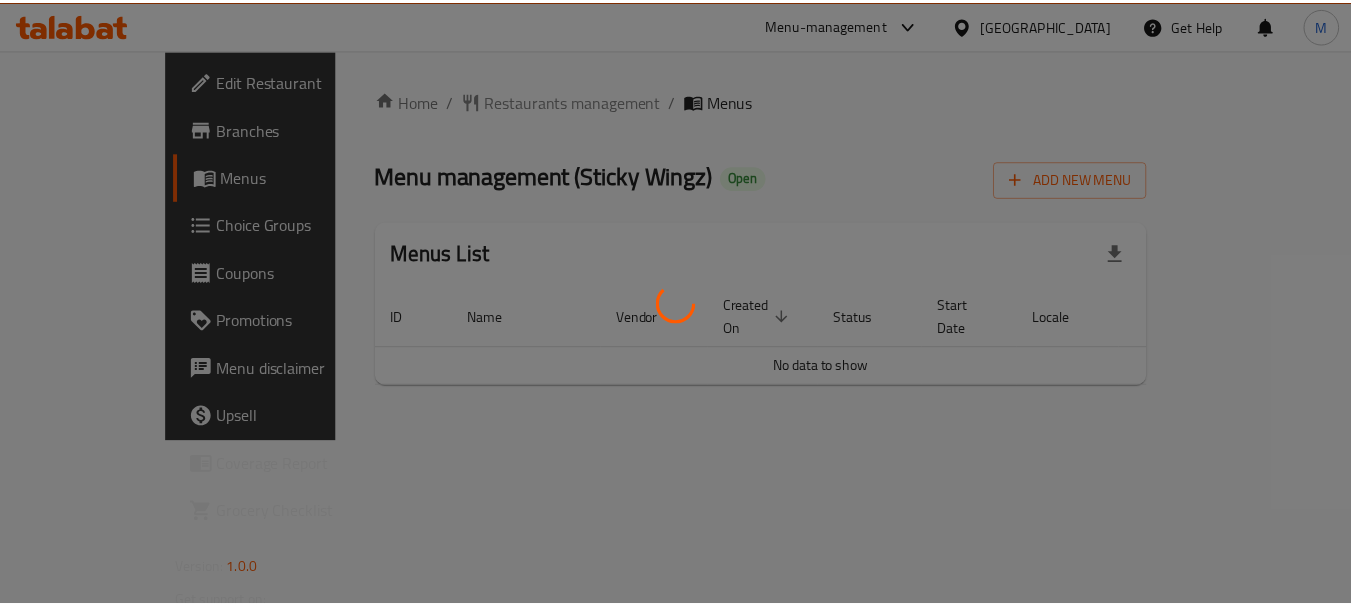 scroll, scrollTop: 0, scrollLeft: 0, axis: both 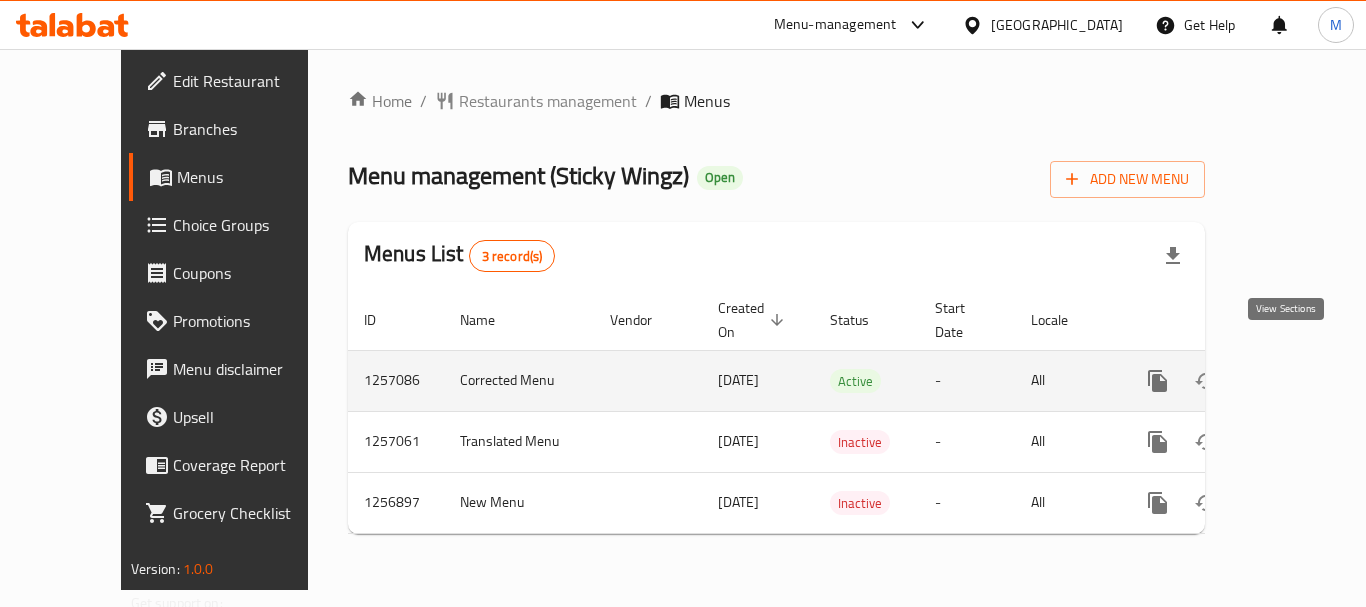 click 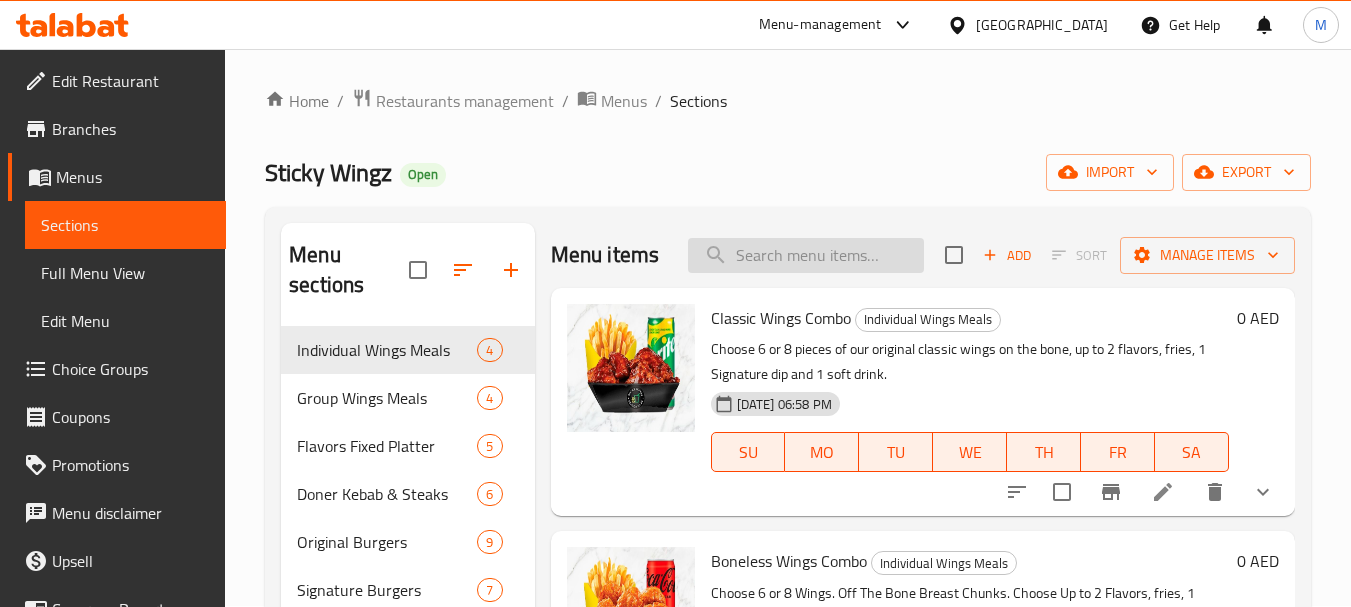 scroll, scrollTop: 0, scrollLeft: 0, axis: both 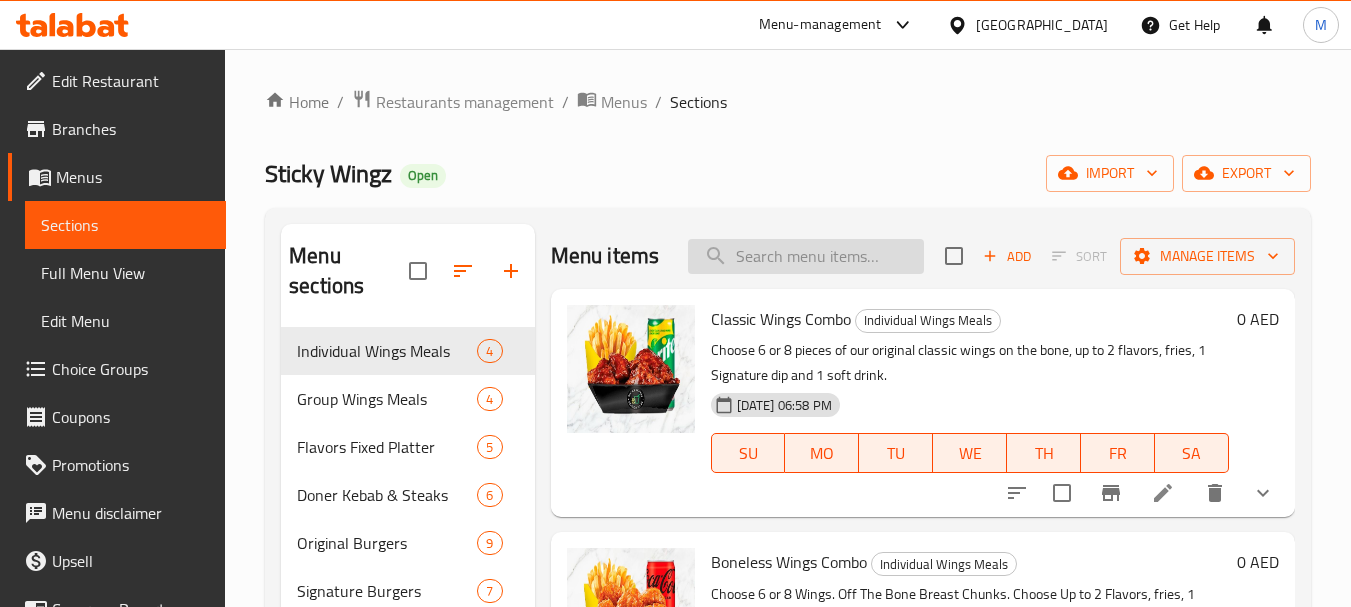 click at bounding box center [806, 256] 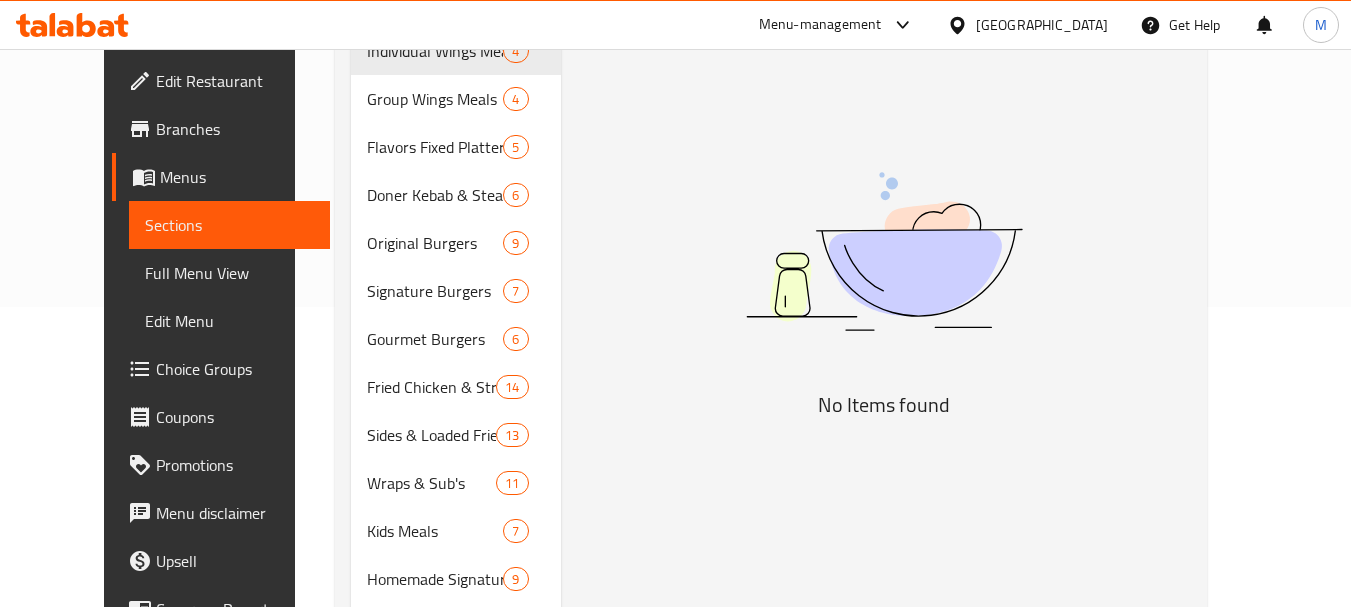 scroll, scrollTop: 400, scrollLeft: 0, axis: vertical 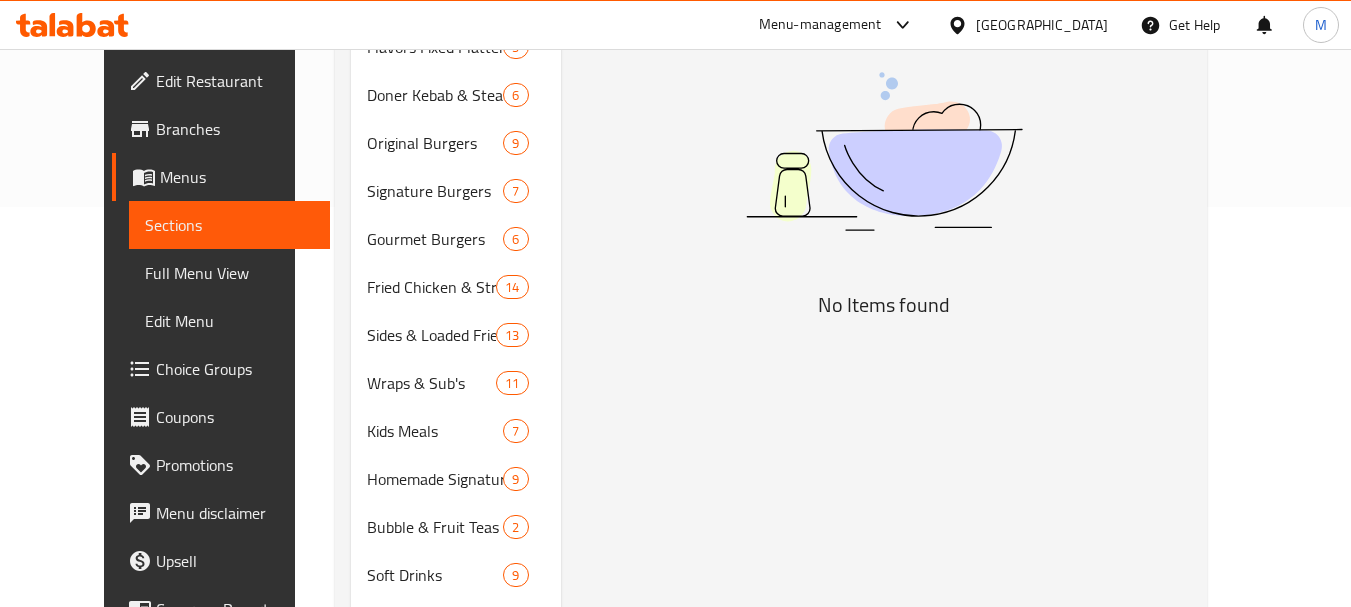 type on "Signature Burger" 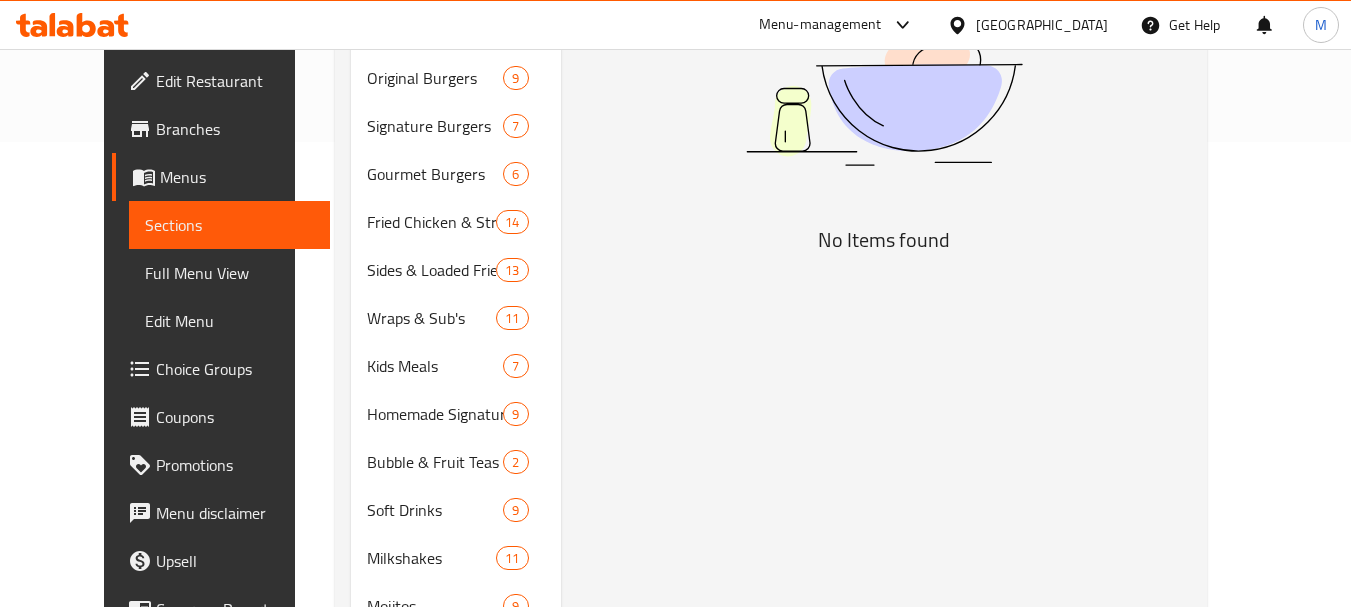 scroll, scrollTop: 500, scrollLeft: 0, axis: vertical 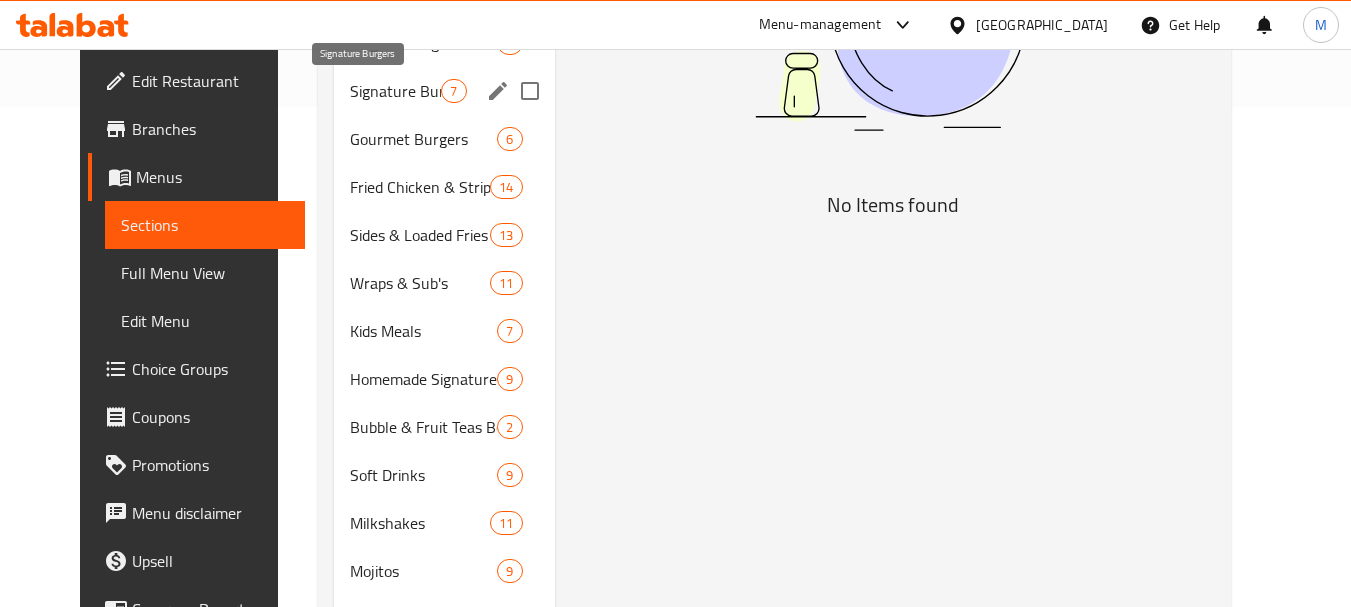 click on "Signature Burgers" at bounding box center [395, 91] 